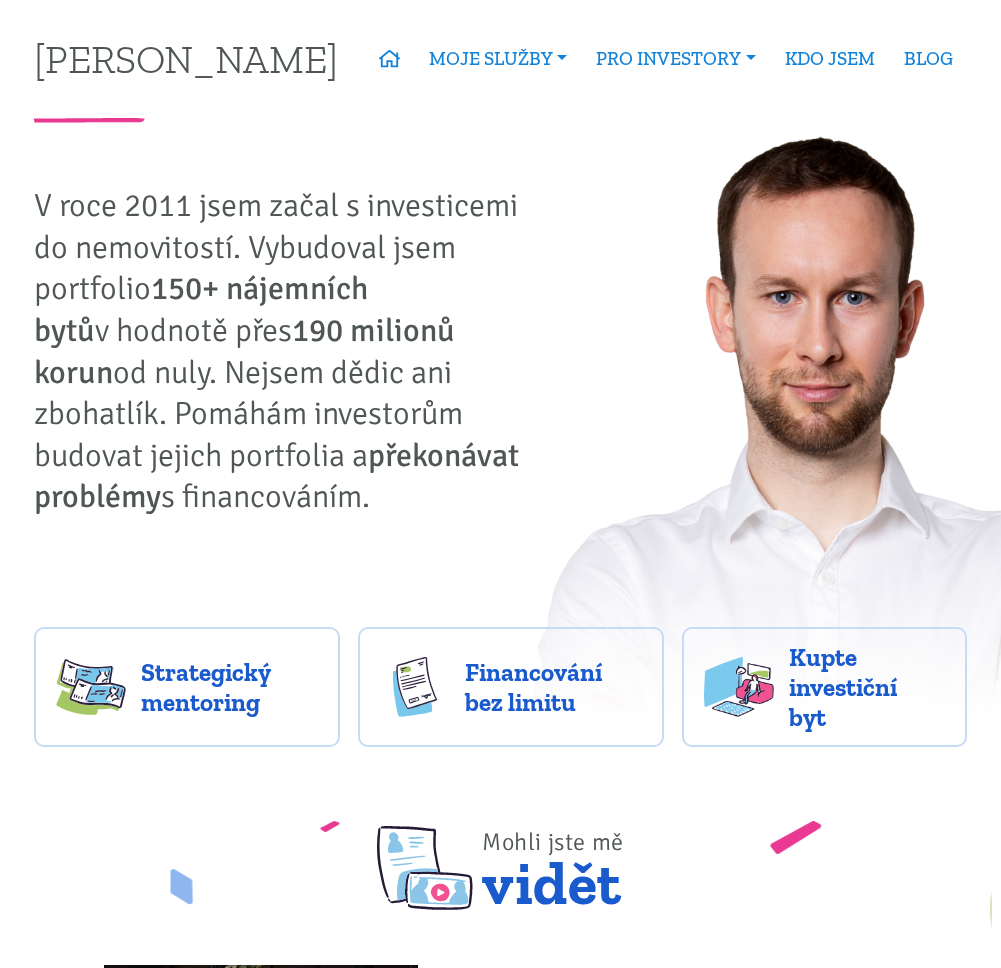 scroll, scrollTop: 0, scrollLeft: 0, axis: both 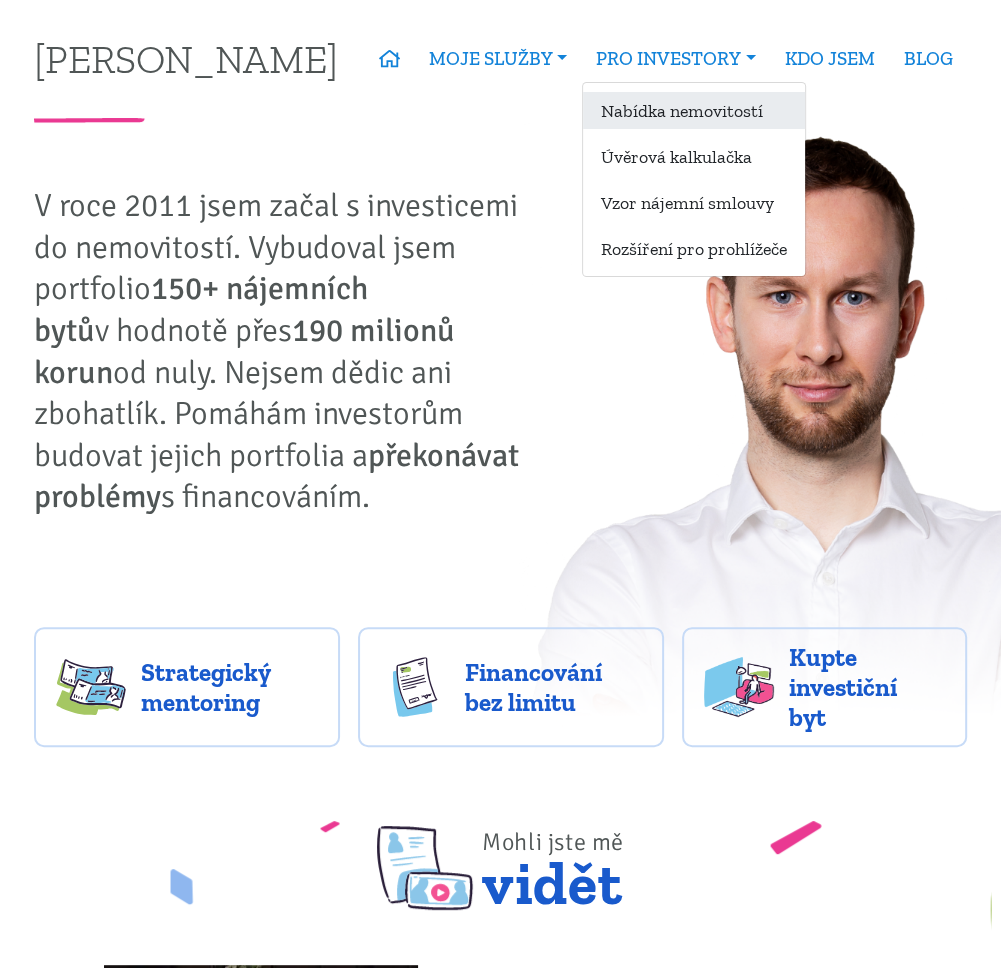 click on "Nabídka nemovitostí" at bounding box center (694, 110) 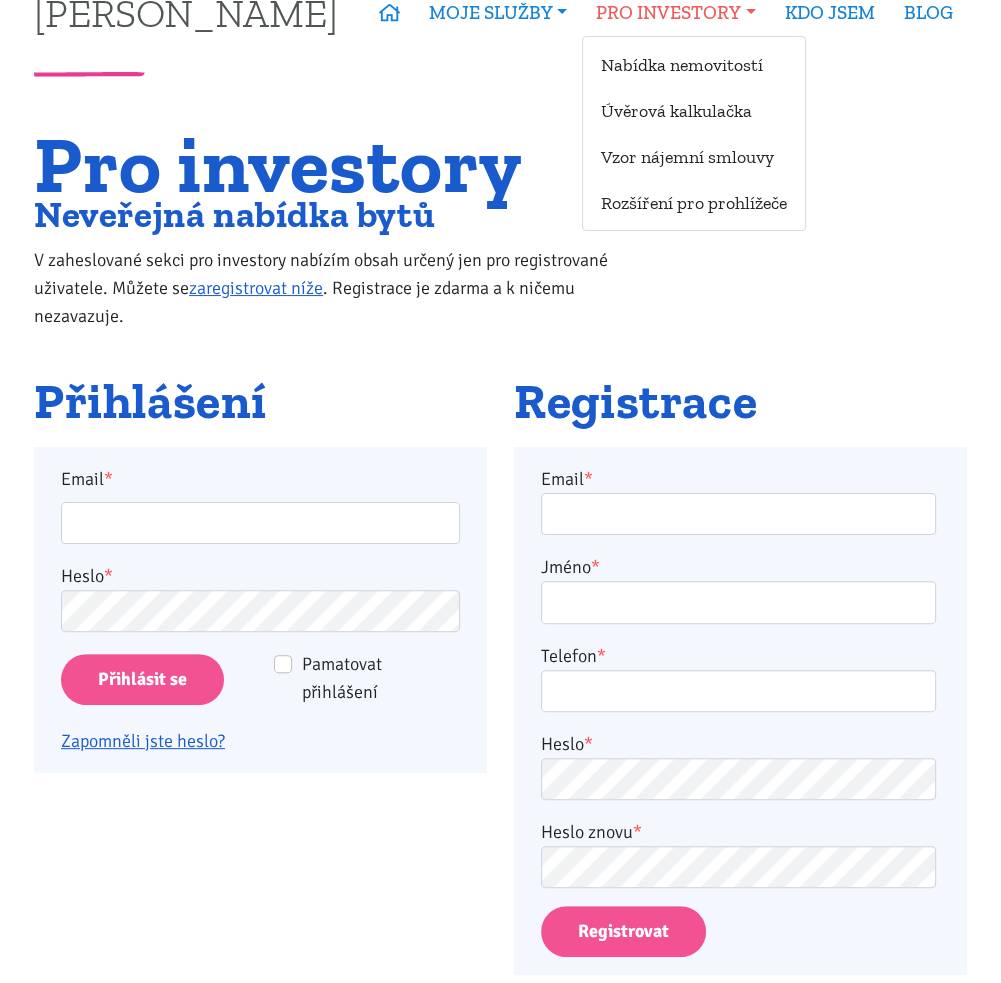 scroll, scrollTop: 0, scrollLeft: 0, axis: both 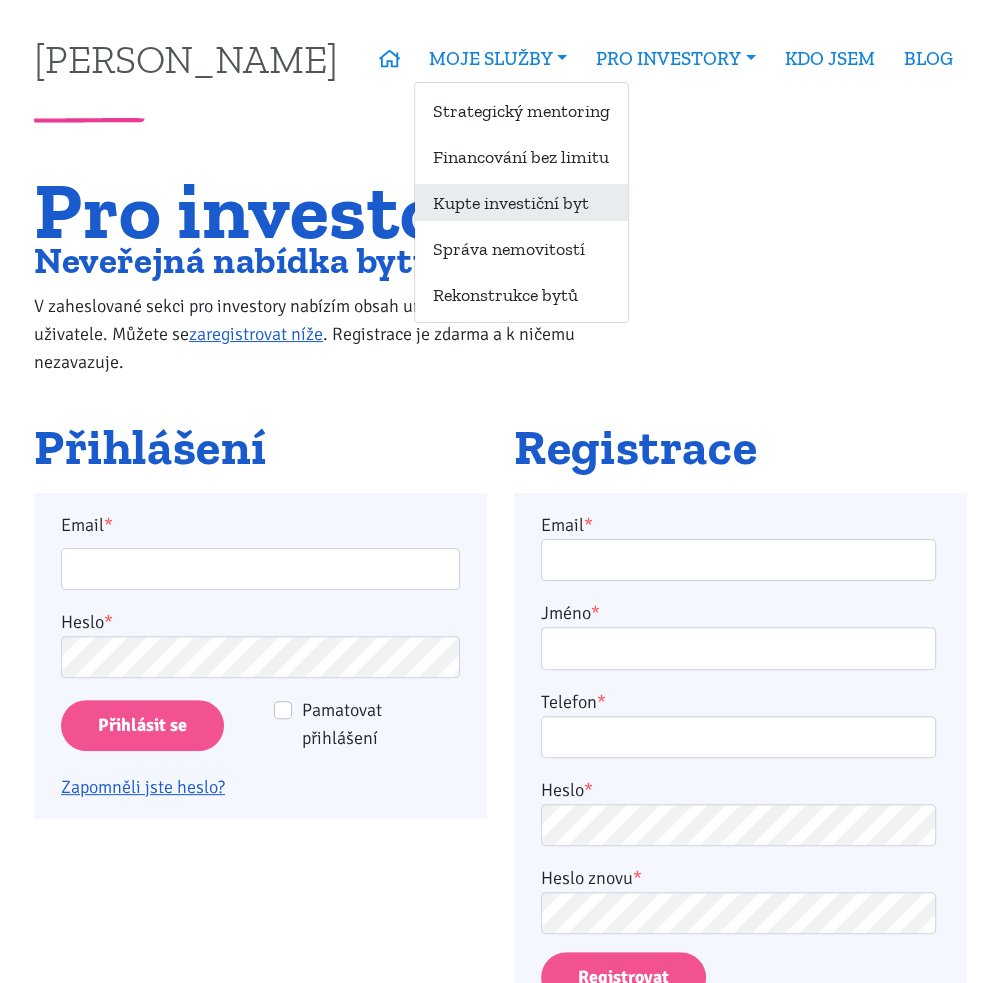 click on "Kupte investiční byt" at bounding box center [521, 202] 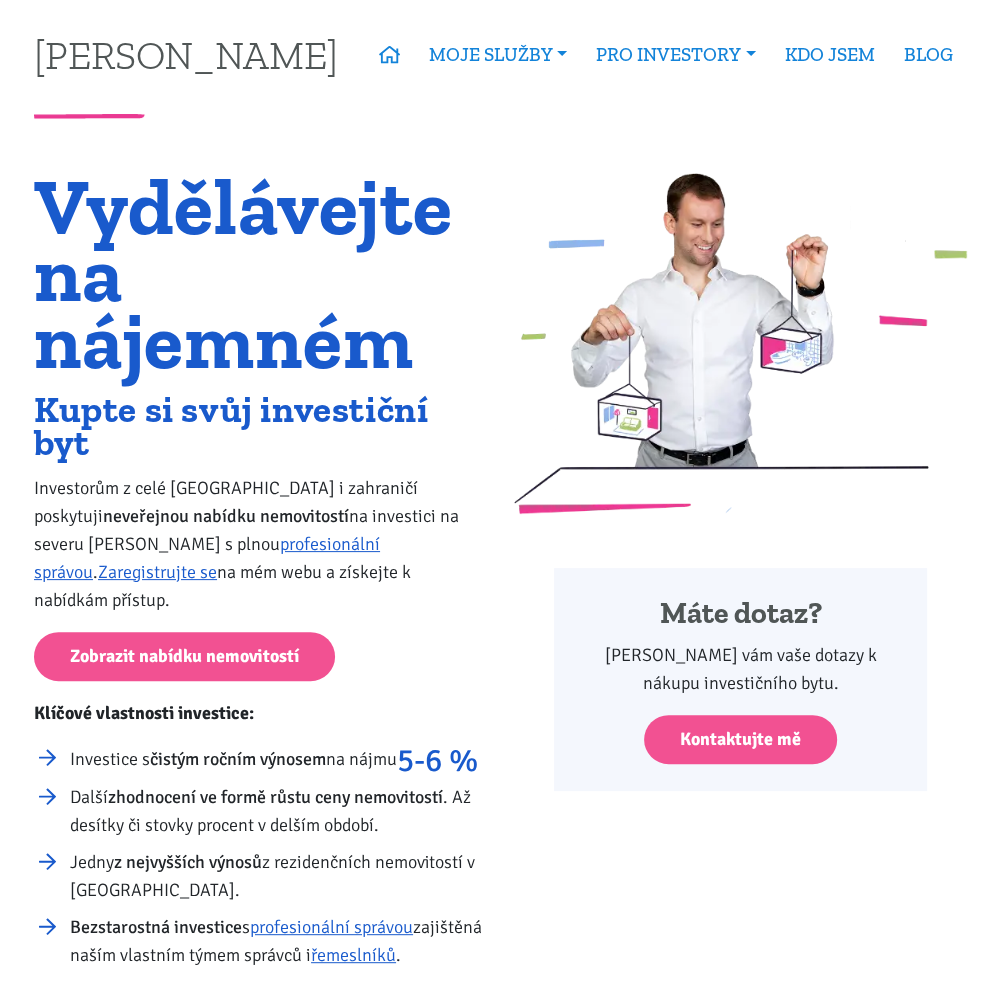 scroll, scrollTop: 0, scrollLeft: 0, axis: both 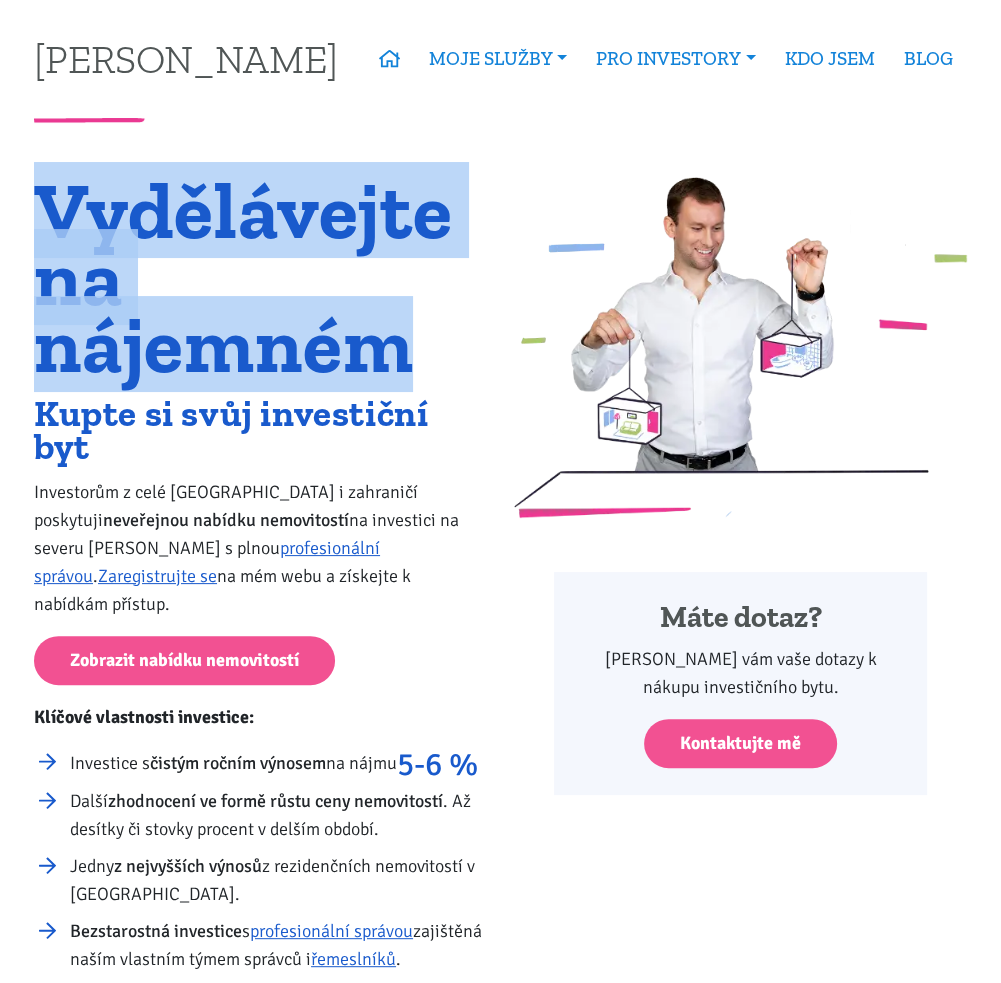 drag, startPoint x: 404, startPoint y: 366, endPoint x: -21, endPoint y: 197, distance: 457.36856 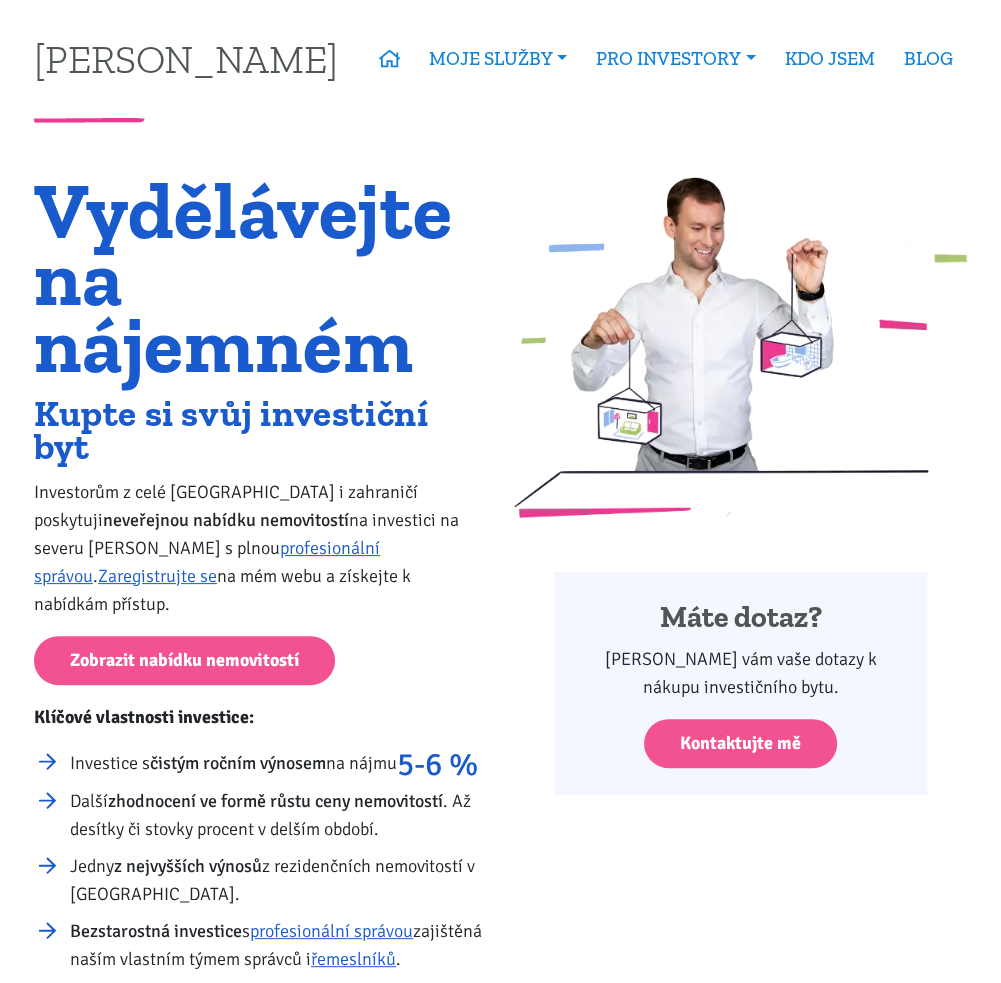 click on "Vydělávejte na nájemném
Kupte si svůj investiční byt
Investorům z celé České republiky i zahraničí poskytuji  neveřejnou nabídku nemovitostí  na investici na severu Čech s plnou  profesionální správou .  Zaregistrujte se  na mém webu a získejte k nabídkám přístup.
Zobrazit nabídku nemovitostí
Klíčové vlastnosti investice:
Investice s  čistým ročním výnosem  na nájmu  5-6 %
Další  zhodnocení ve formě růstu ceny nemovitostí . Až desítky či stovky procent v delším období.
Jedny  z nejvyšších výnosů  z rezidenčních nemovitostí v České republice.
Bezstarostná investice  s  profesionální správou  zajištěná naším vlastním týmem správců i  řemeslníků .
Jste  přímý vlastník nemovitosti  s přímým inkasem nájemného na váš účet.
Financování možné hotovostí, ale i  zcela bankovním úvěrem .
Vše se dá vyřešit" at bounding box center (261, 667) 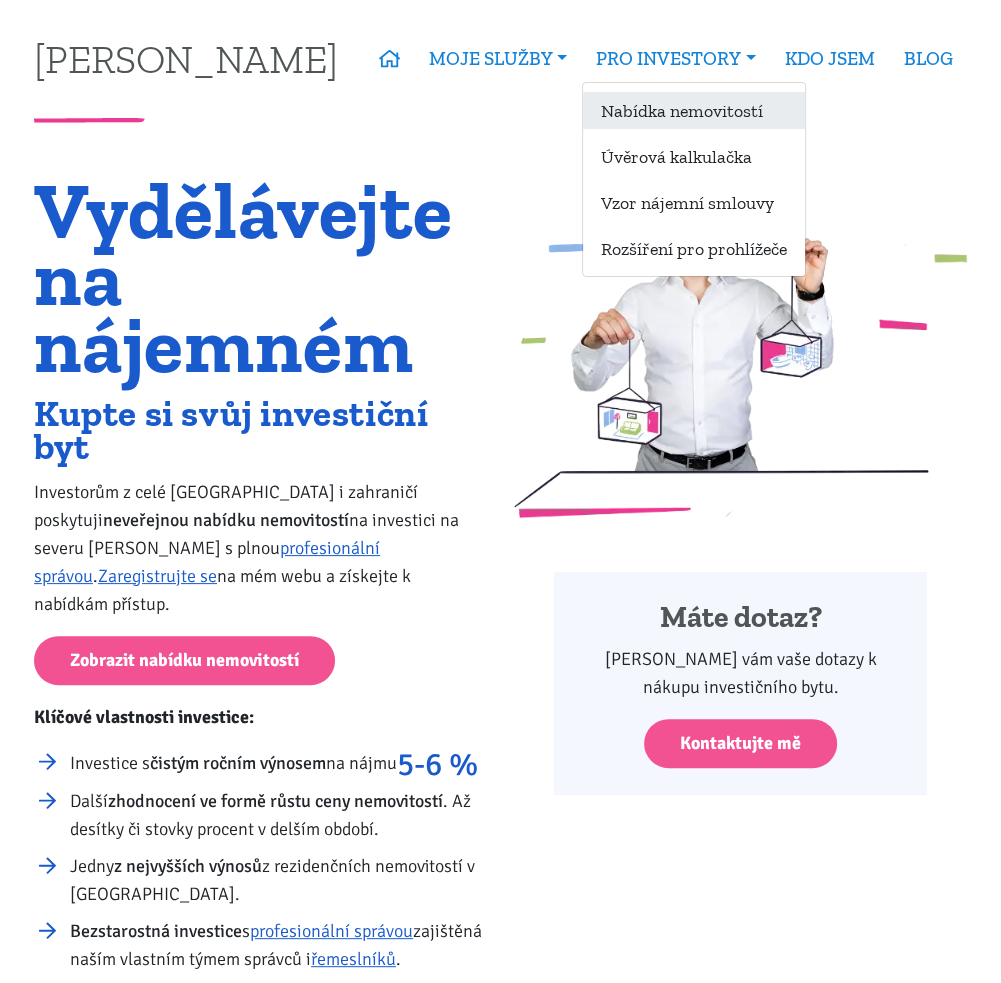 click on "Nabídka nemovitostí" at bounding box center [694, 110] 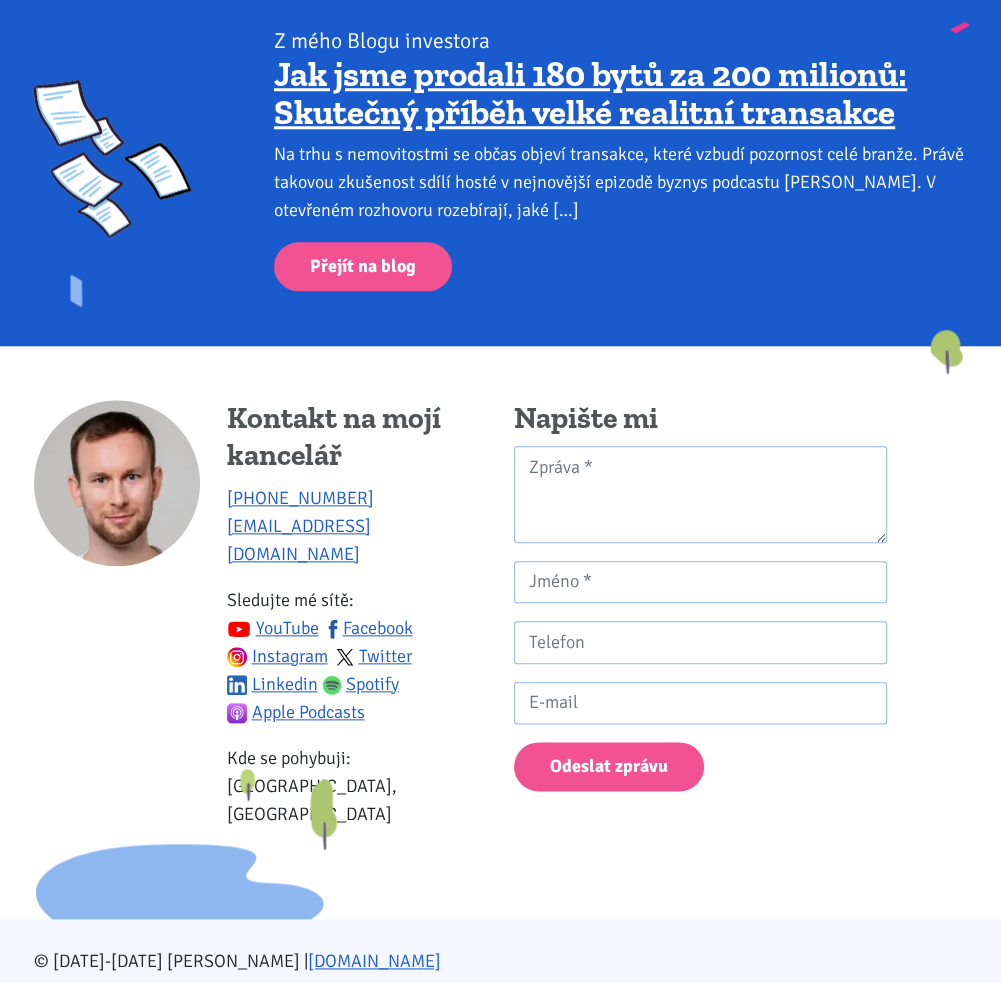 scroll, scrollTop: 1174, scrollLeft: 0, axis: vertical 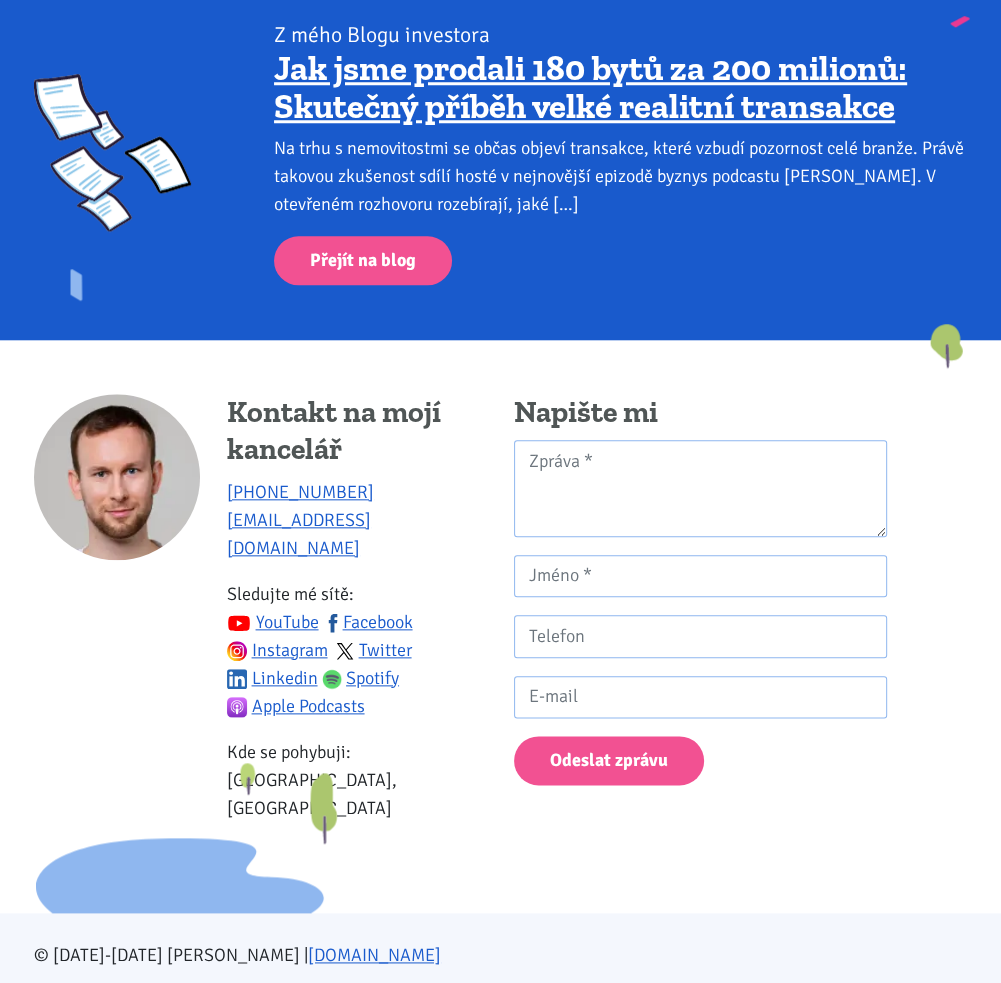 drag, startPoint x: 936, startPoint y: 490, endPoint x: 927, endPoint y: 471, distance: 21.023796 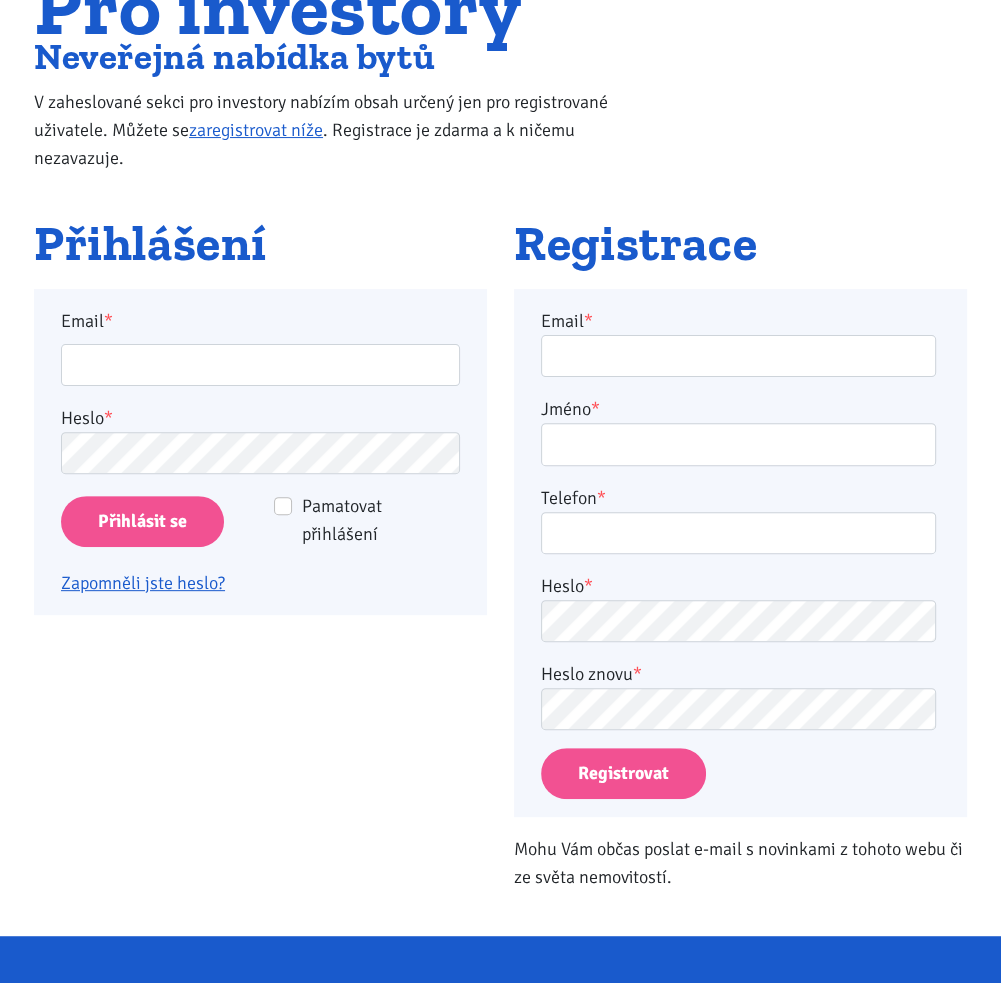 scroll, scrollTop: 0, scrollLeft: 0, axis: both 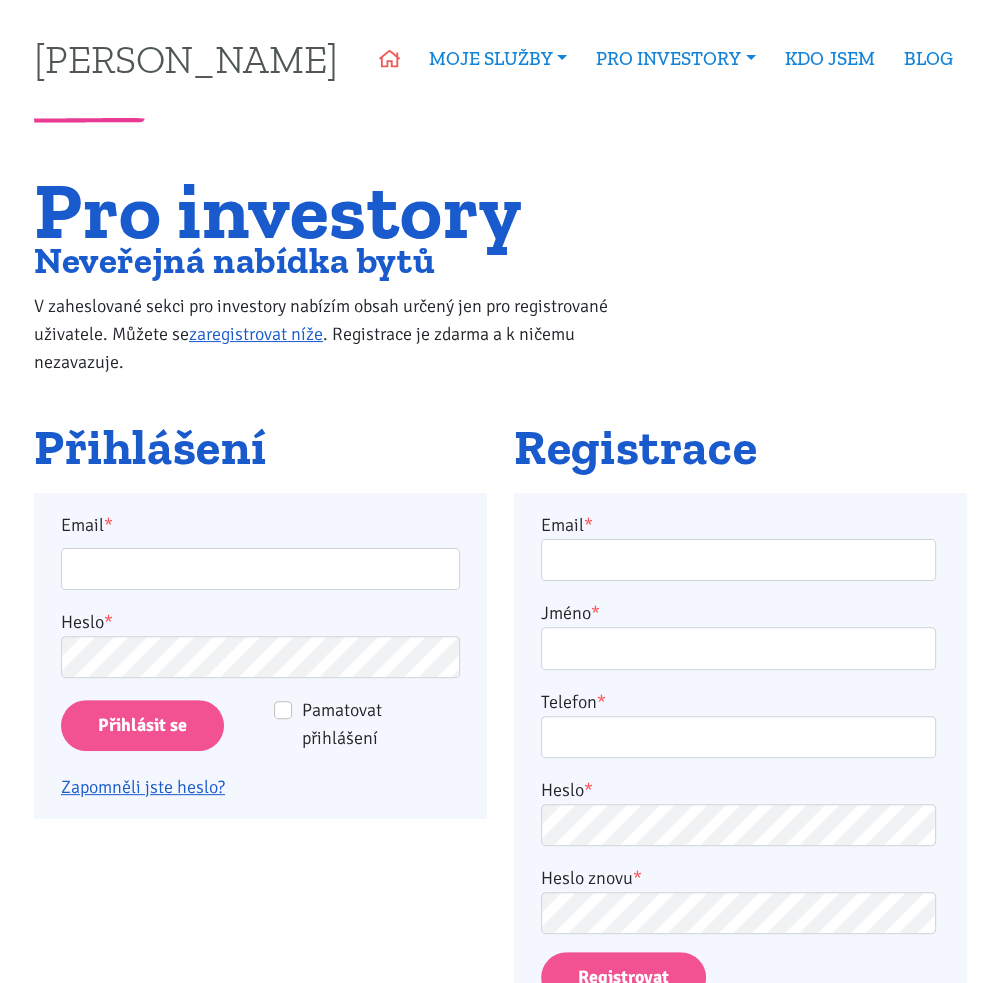 click 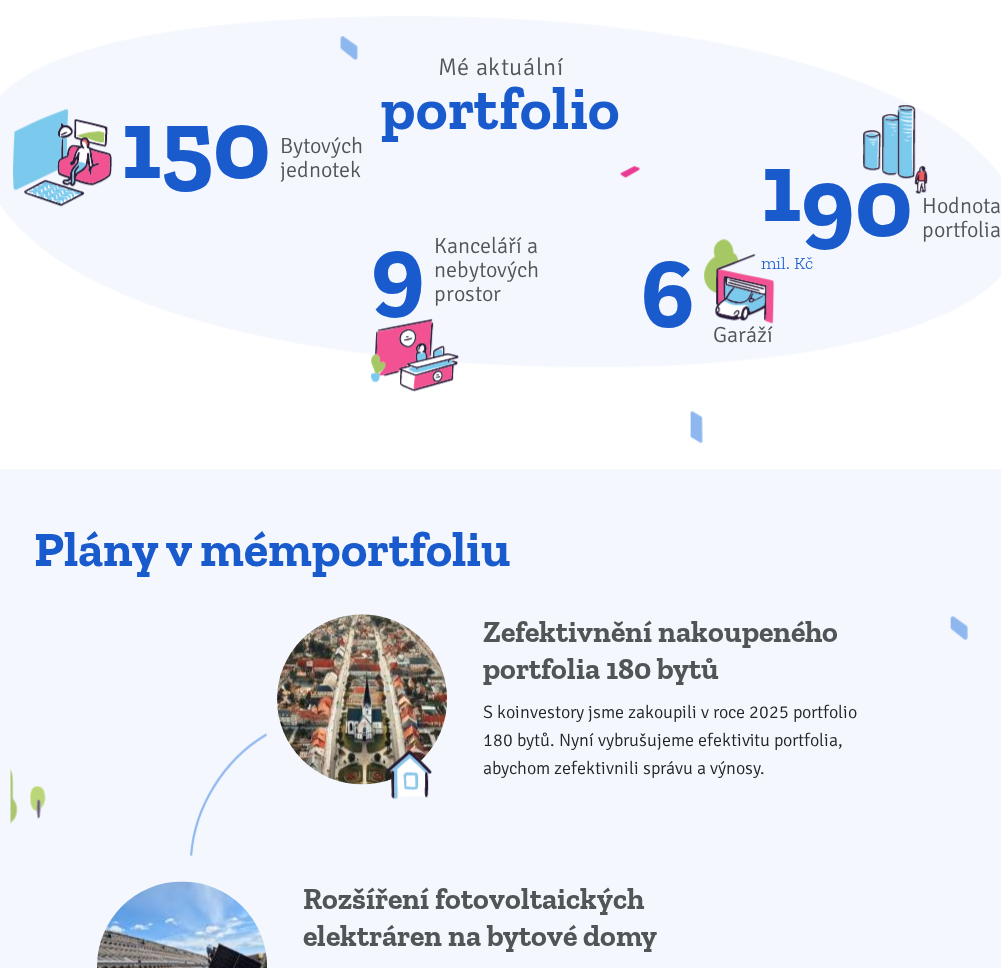 scroll, scrollTop: 1500, scrollLeft: 0, axis: vertical 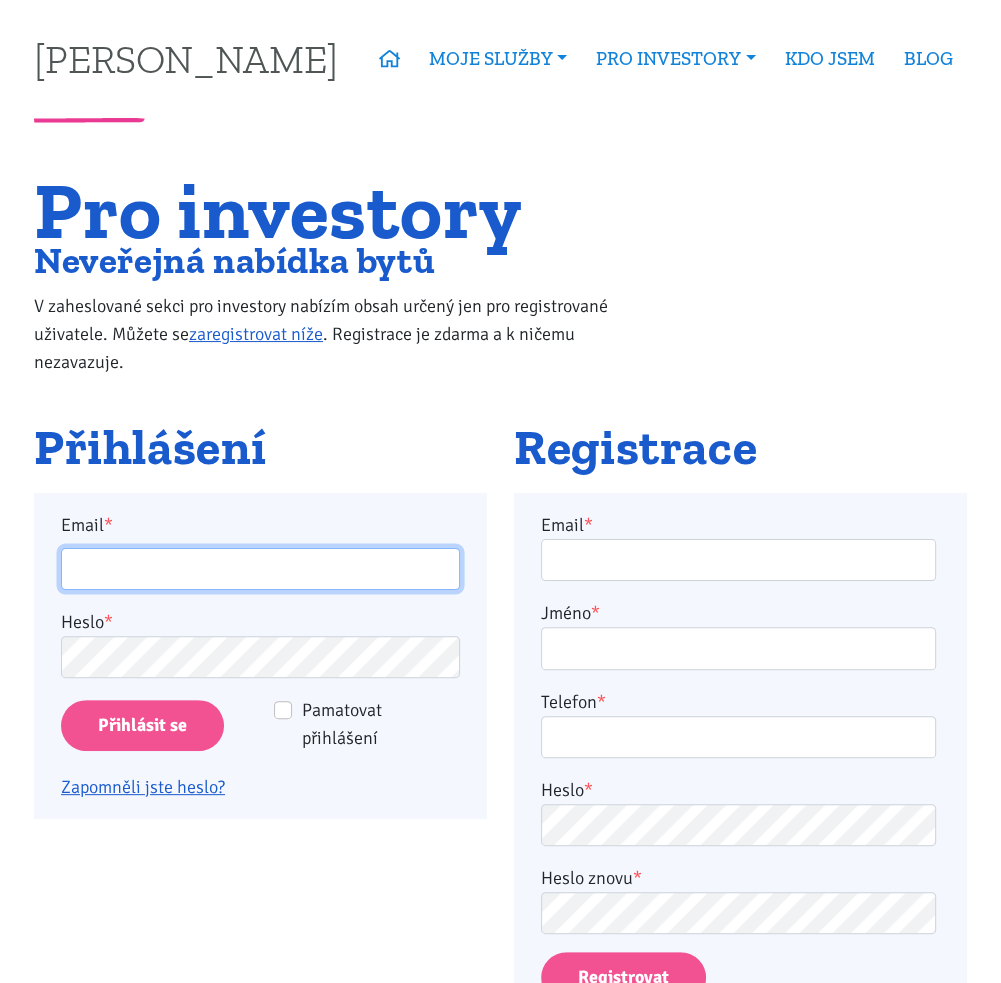 click on "Email  *" at bounding box center [260, 569] 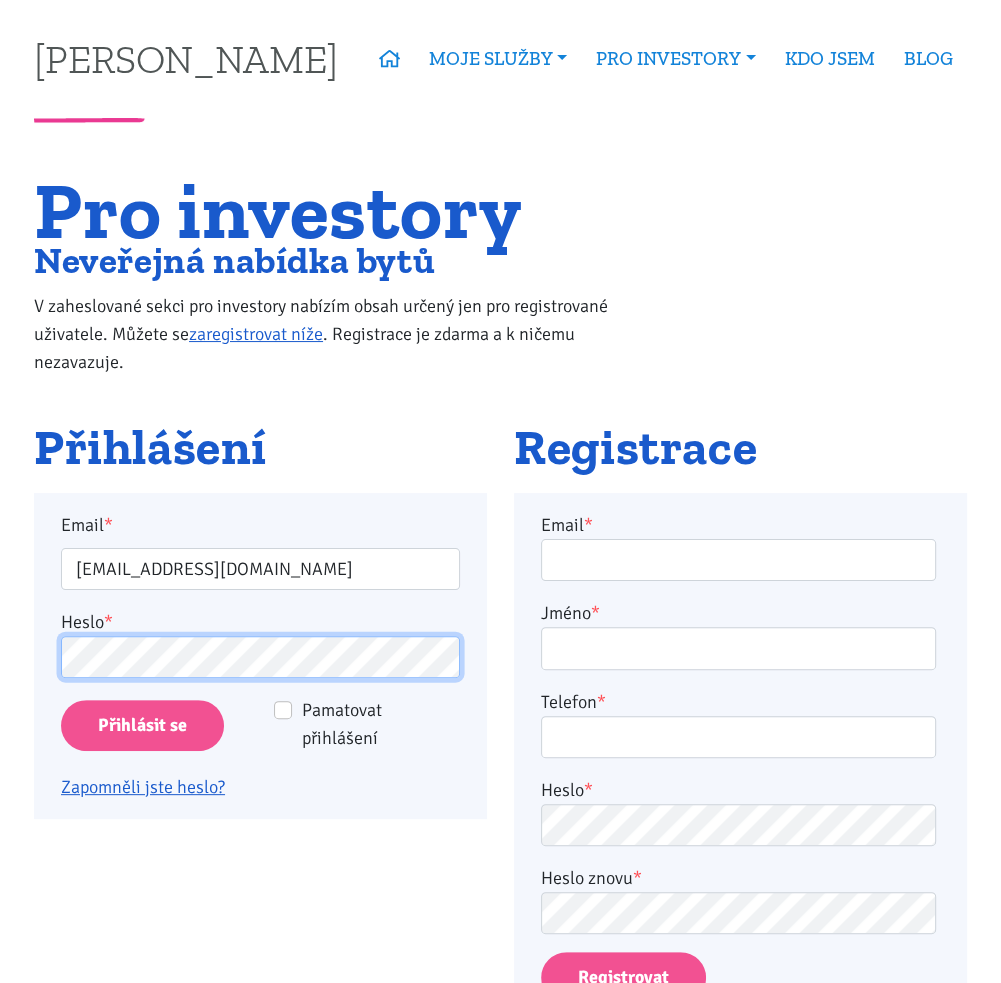 click on "Přihlásit se" at bounding box center [142, 725] 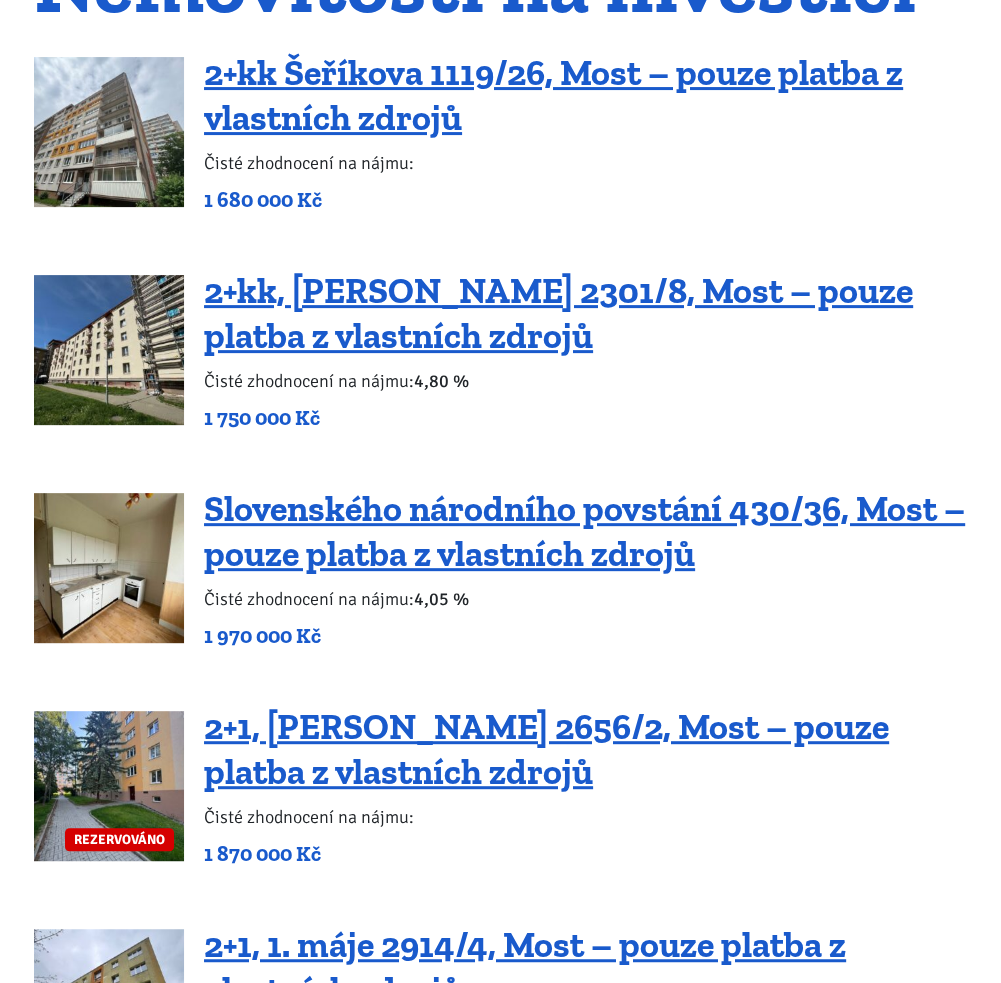 scroll, scrollTop: 400, scrollLeft: 0, axis: vertical 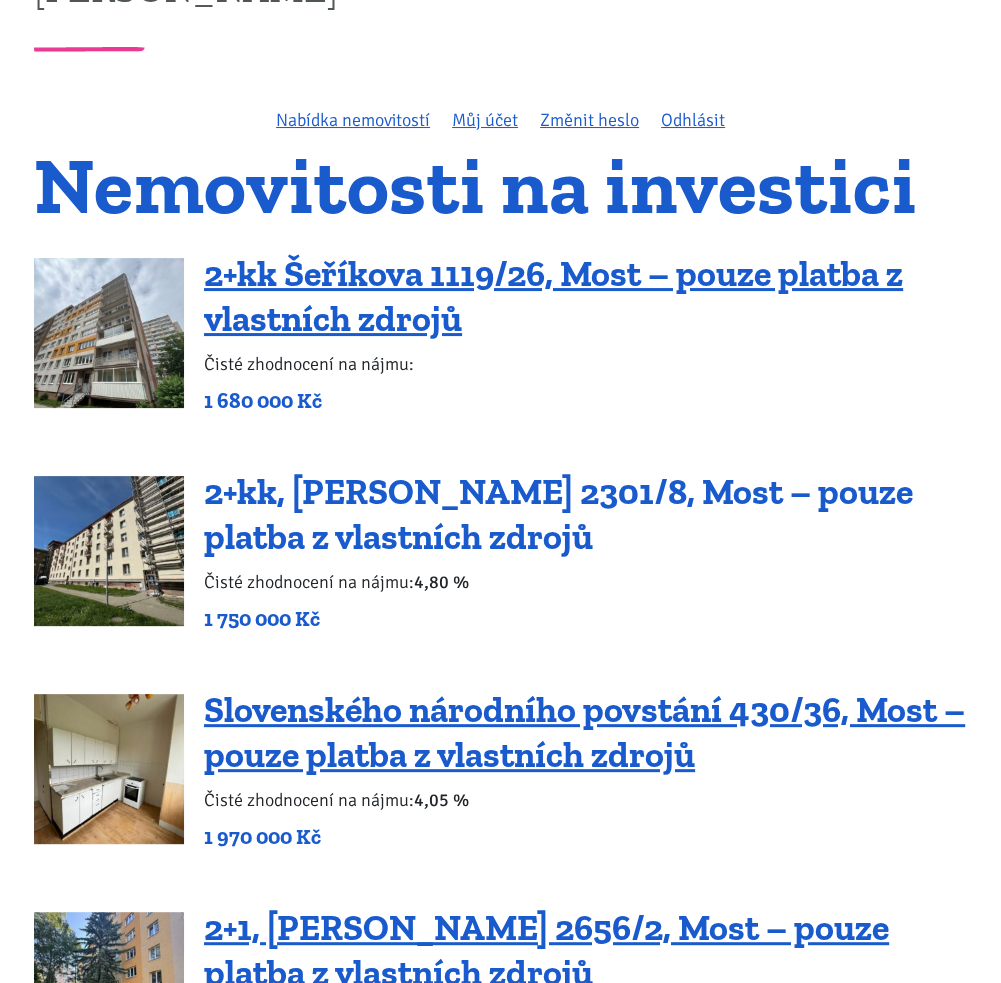 click on "2+kk, Josefa Skupy 2301/8, Most – pouze platba z vlastních zdrojů" at bounding box center [558, 514] 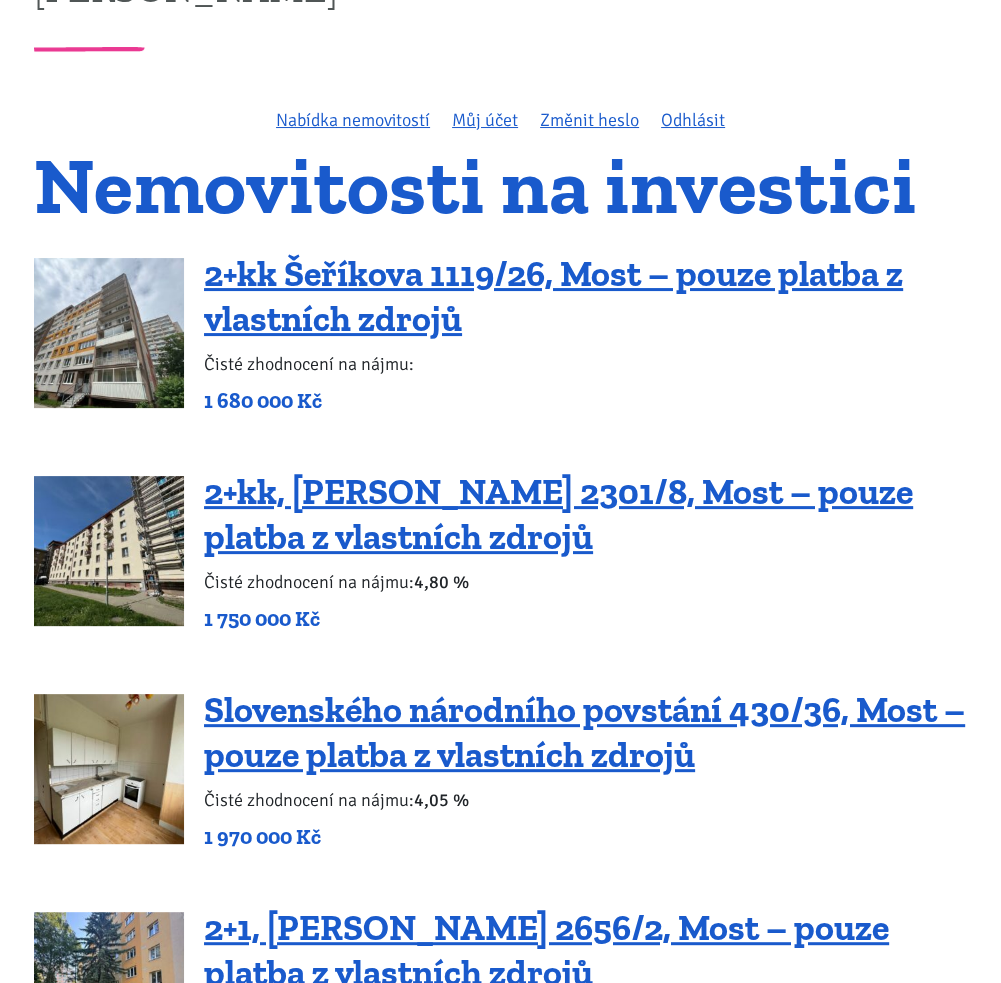 click on "2+kk Šeříkova 1119/26, Most – pouze platba z vlastních zdrojů" at bounding box center [585, 296] 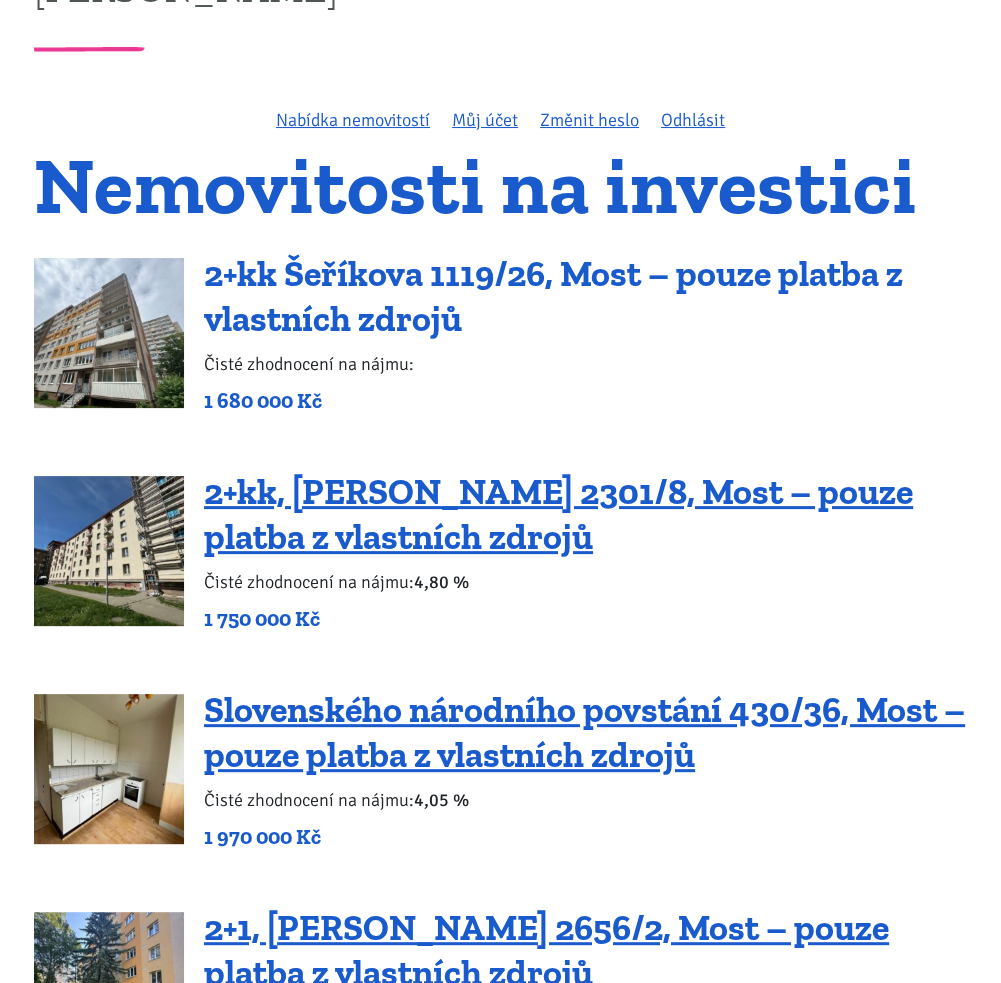 click on "2+kk Šeříkova 1119/26, Most – pouze platba z vlastních zdrojů" at bounding box center (553, 296) 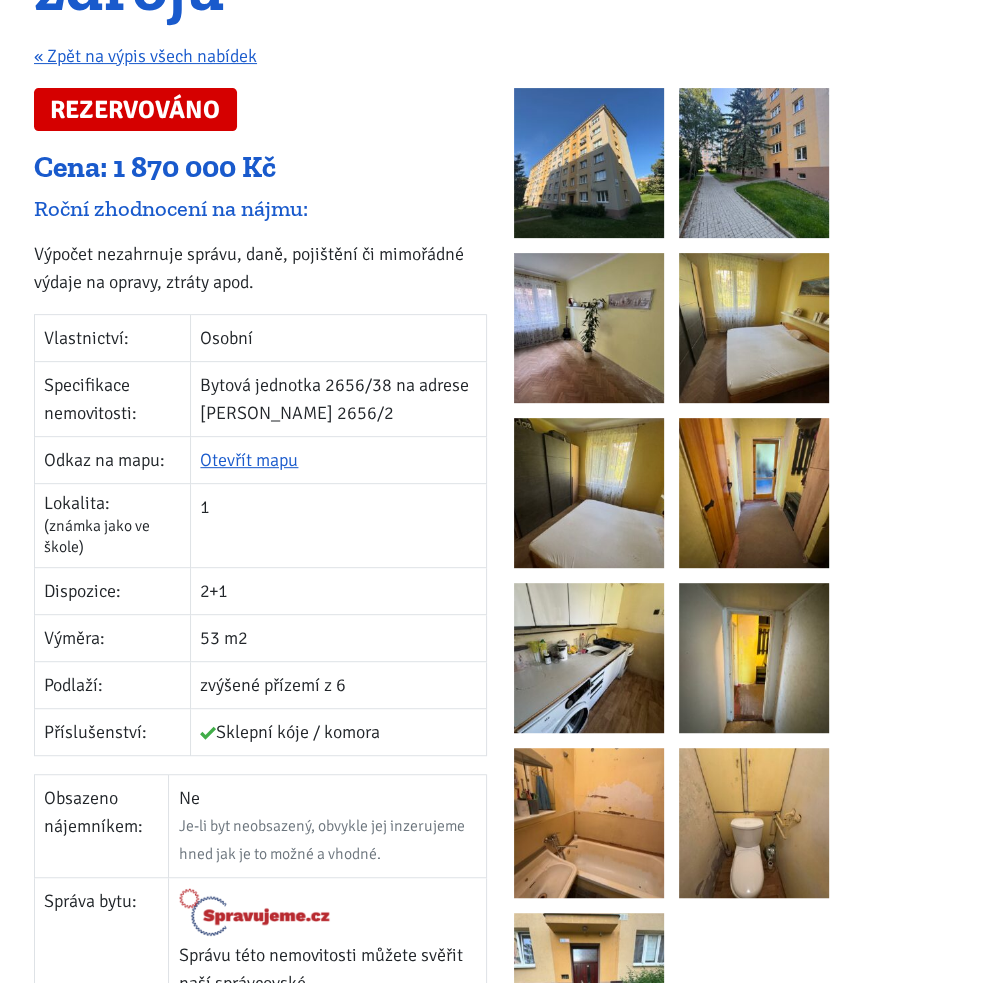 scroll, scrollTop: 300, scrollLeft: 0, axis: vertical 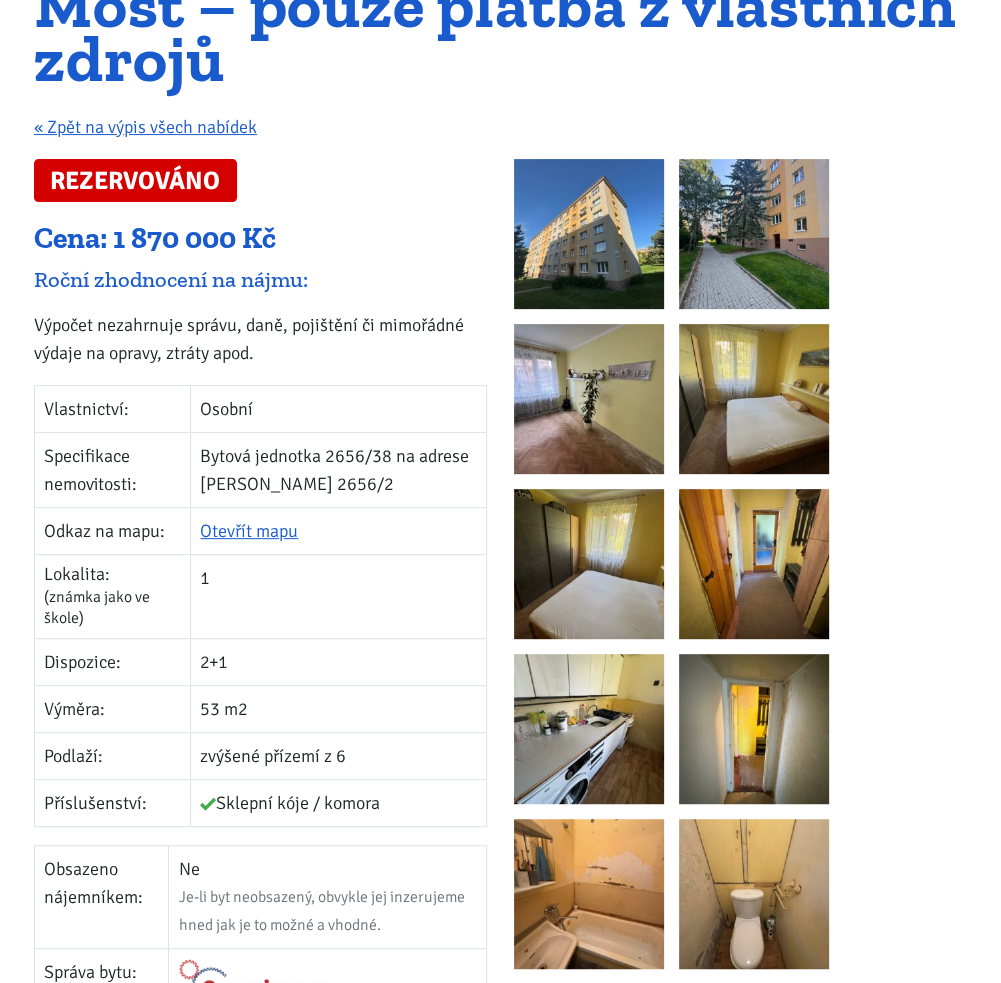 click at bounding box center (589, 234) 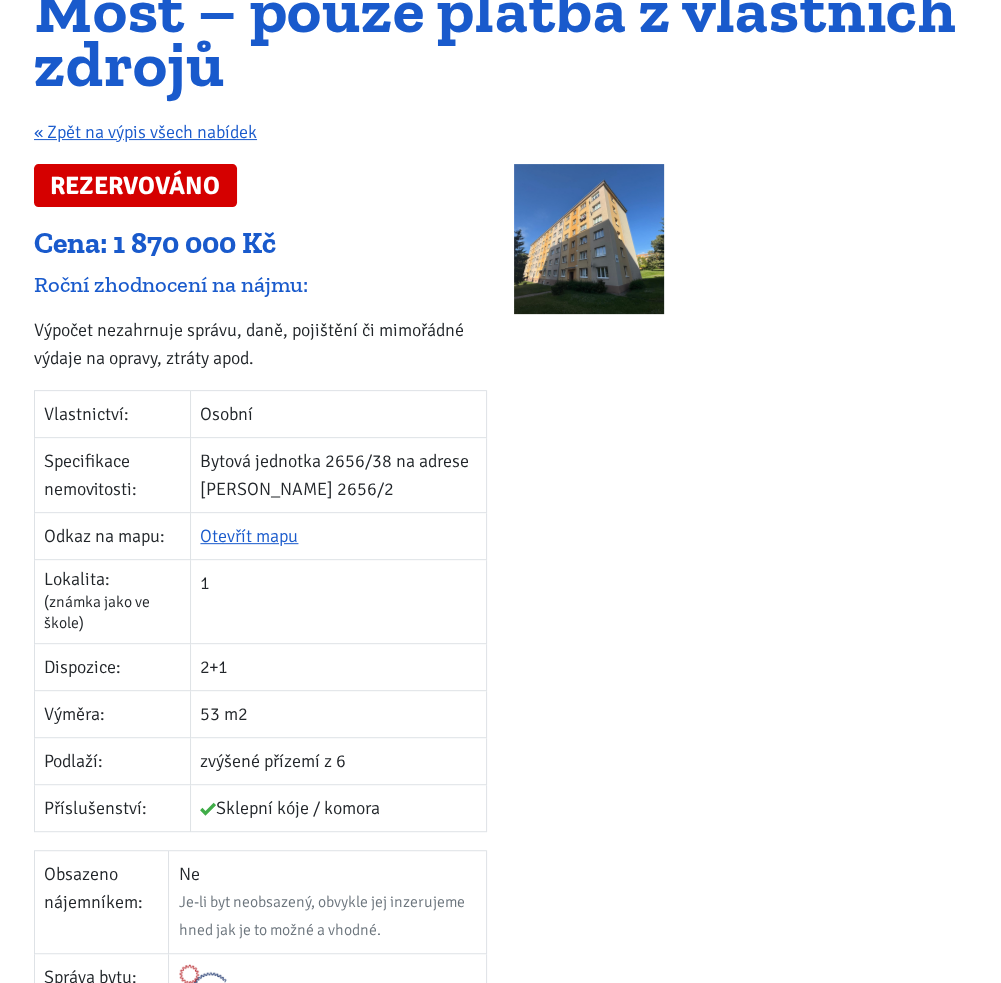 scroll, scrollTop: 291, scrollLeft: 0, axis: vertical 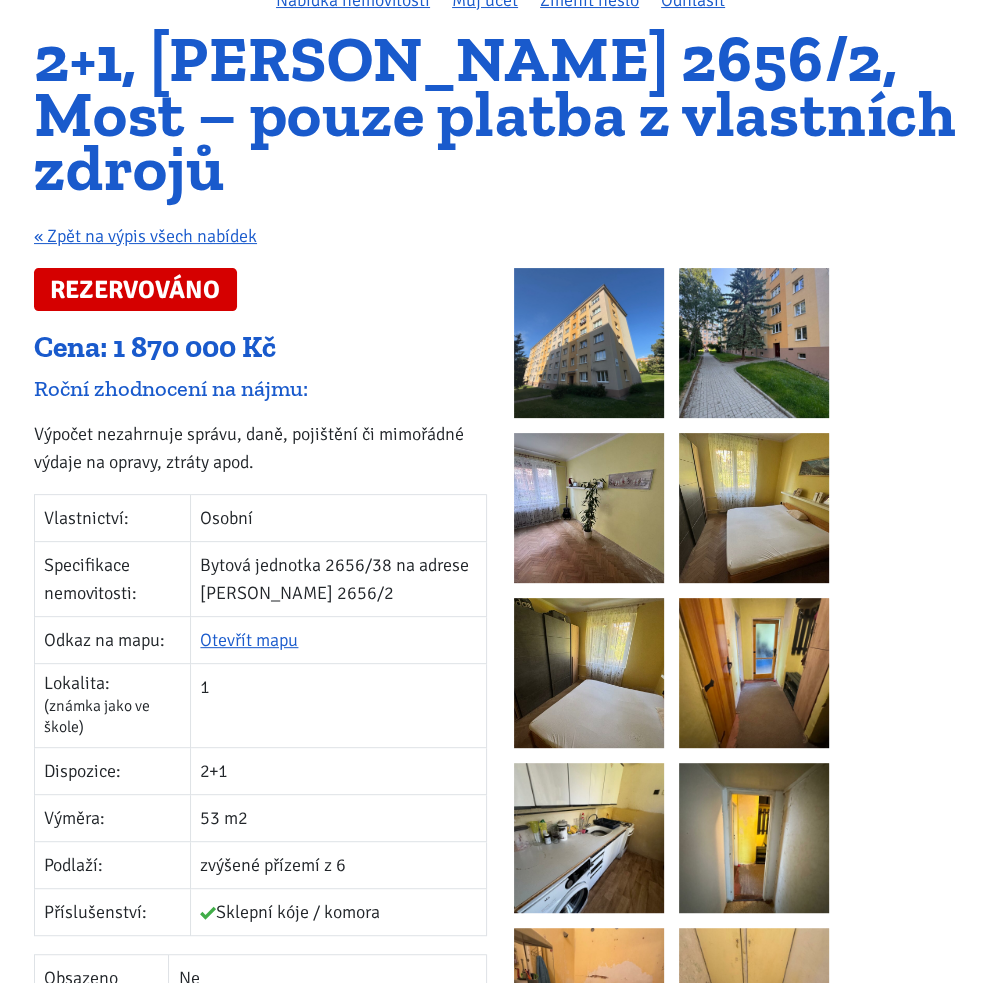 click on "2+1, Jaroslava Vrchlického 2656/2, Most – pouze platba z vlastních zdrojů
« Zpět na výpis všech nabídek" at bounding box center (501, 150) 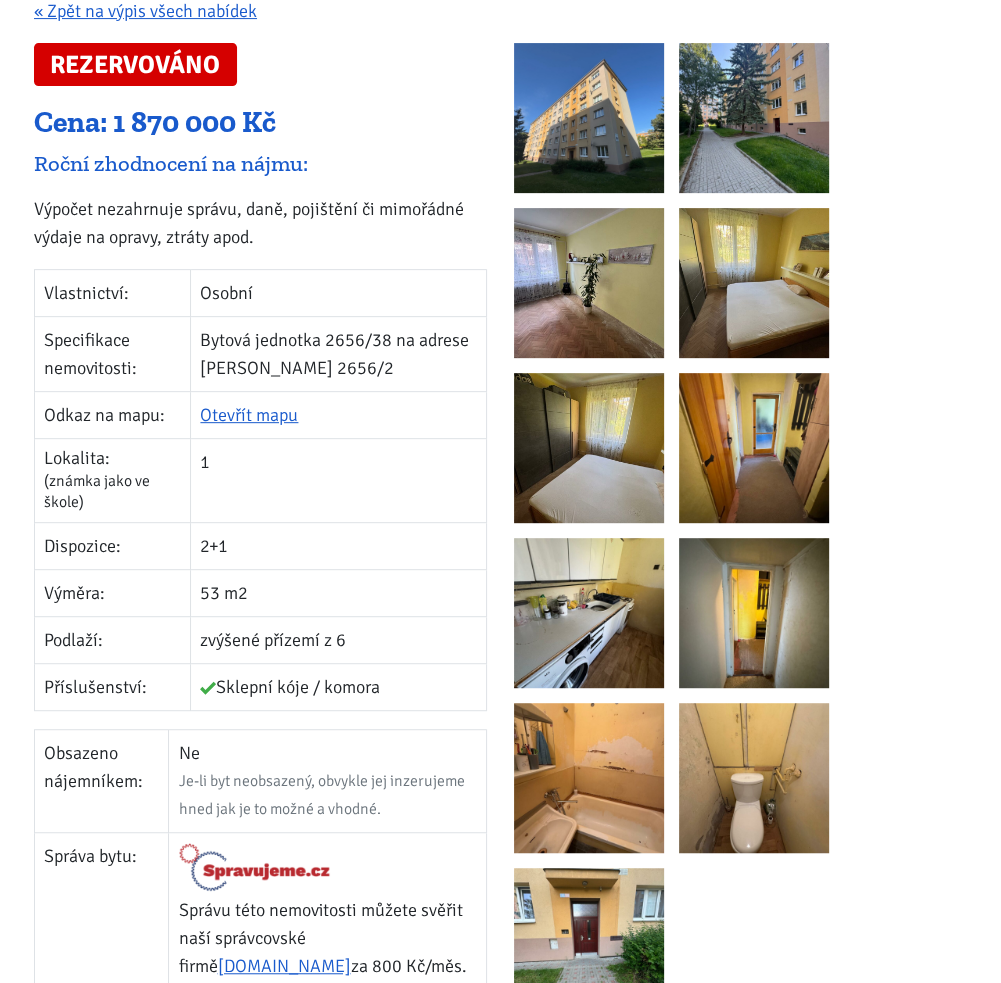 scroll, scrollTop: 391, scrollLeft: 0, axis: vertical 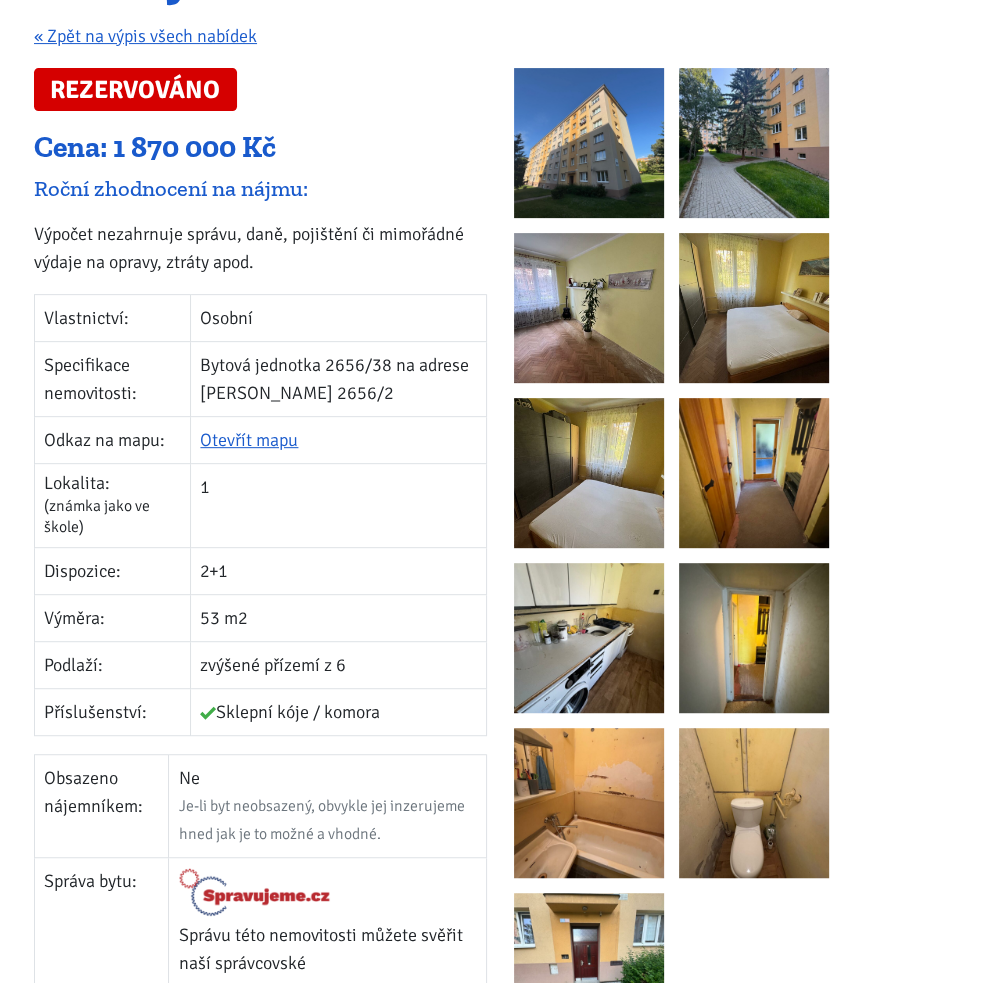 click on "Cena: 1 870 000 Kč" at bounding box center [260, 148] 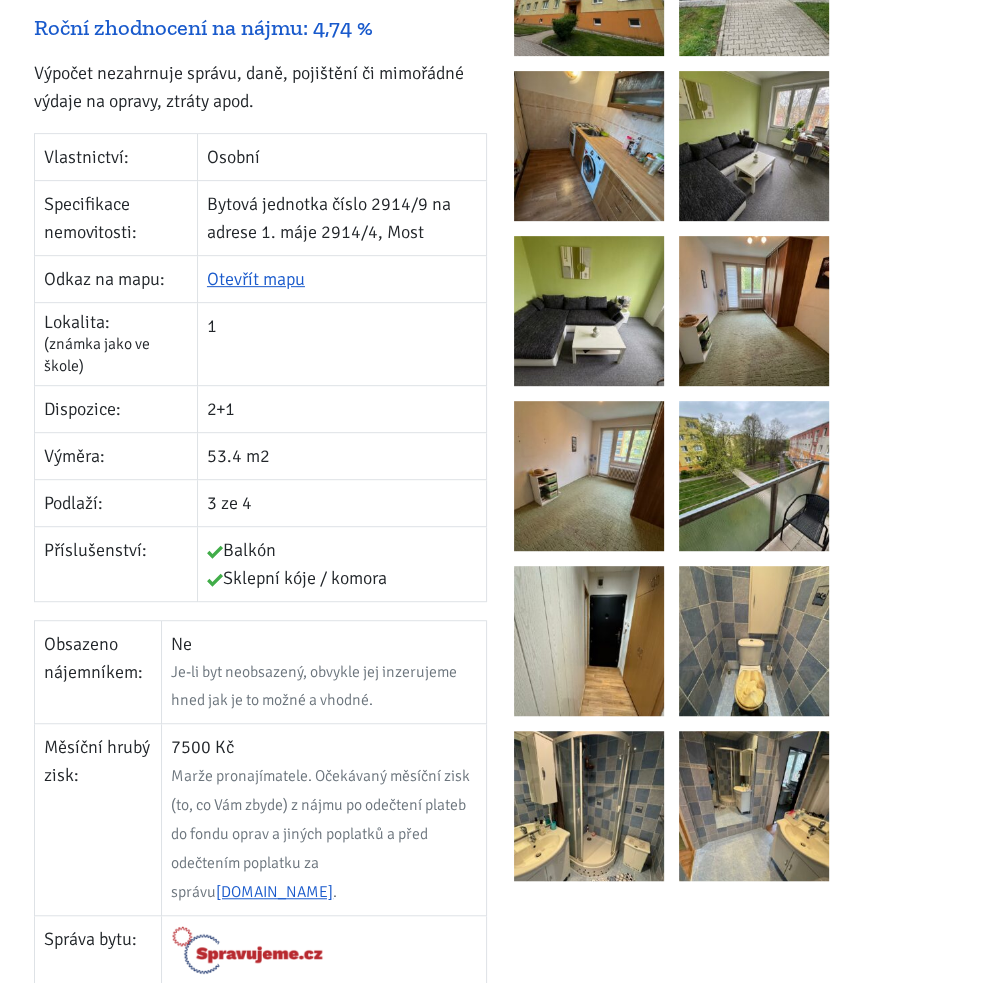 scroll, scrollTop: 719, scrollLeft: 0, axis: vertical 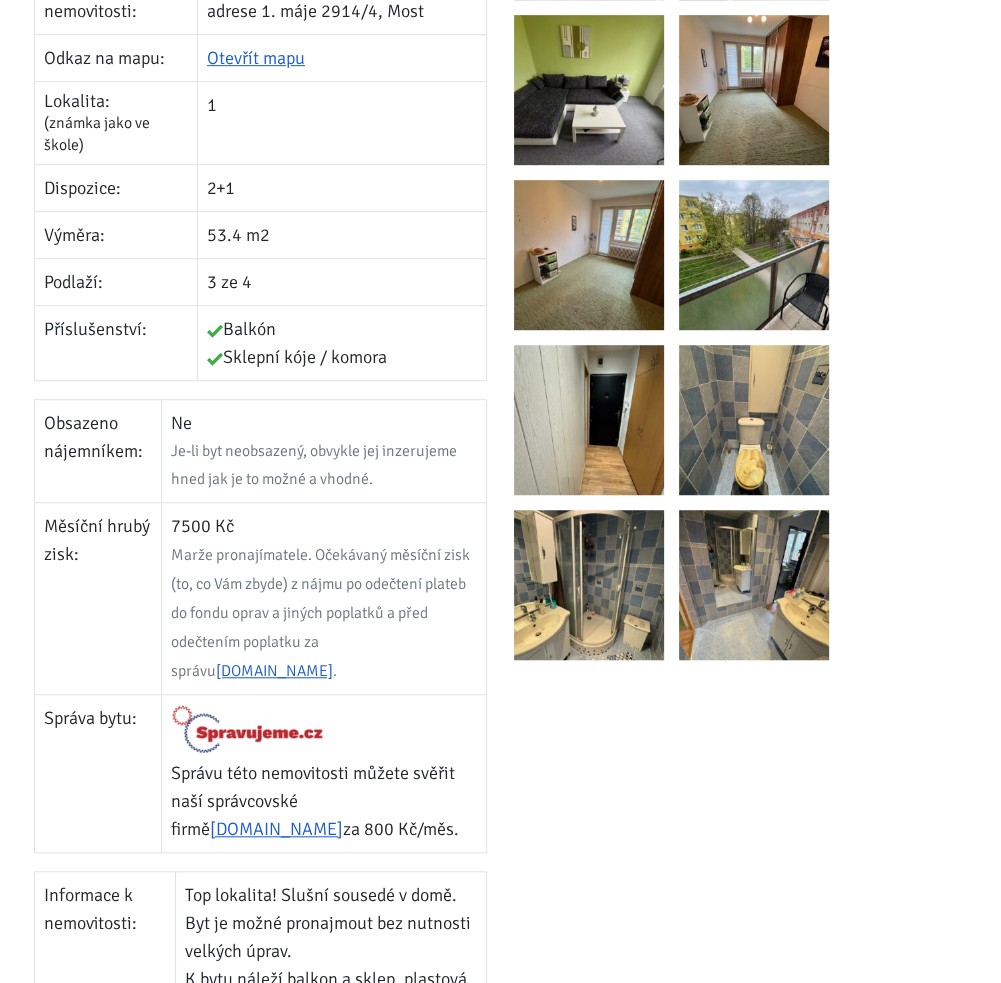 click at bounding box center (754, 585) 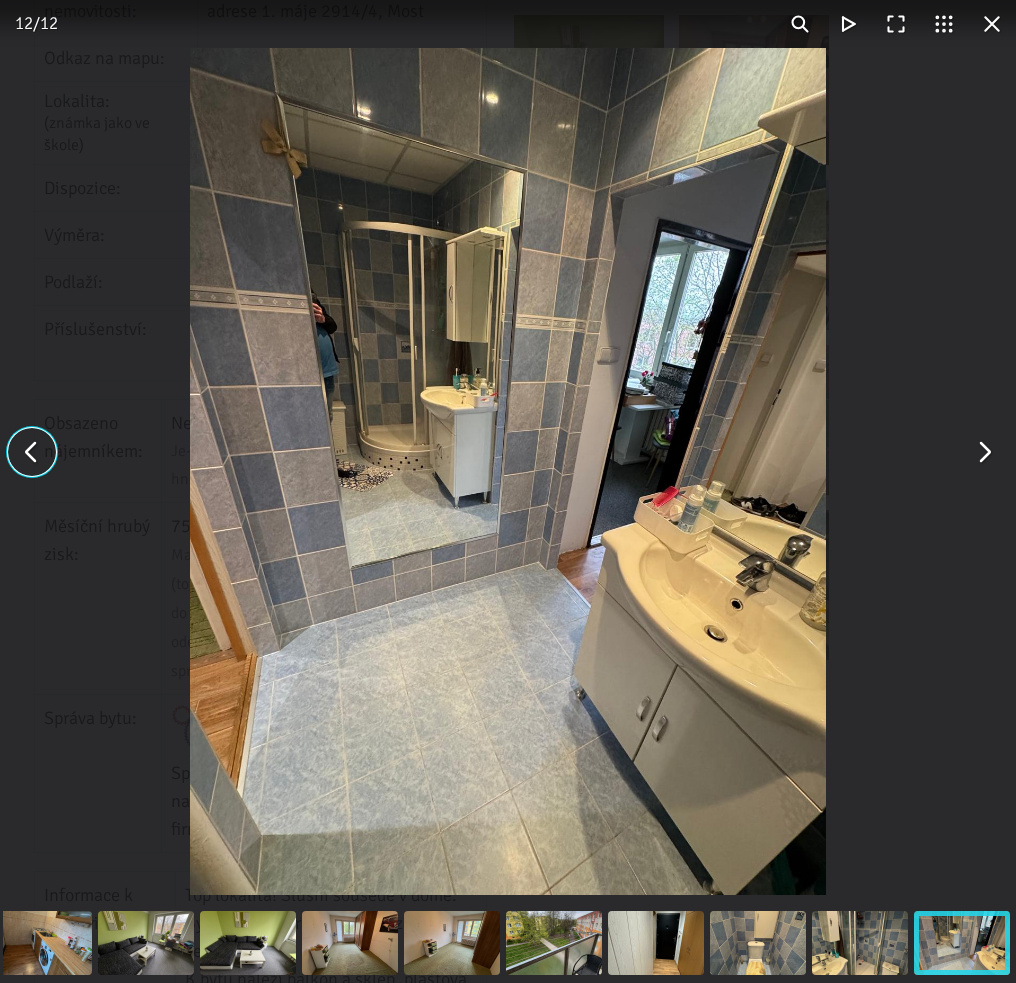 click at bounding box center (32, 452) 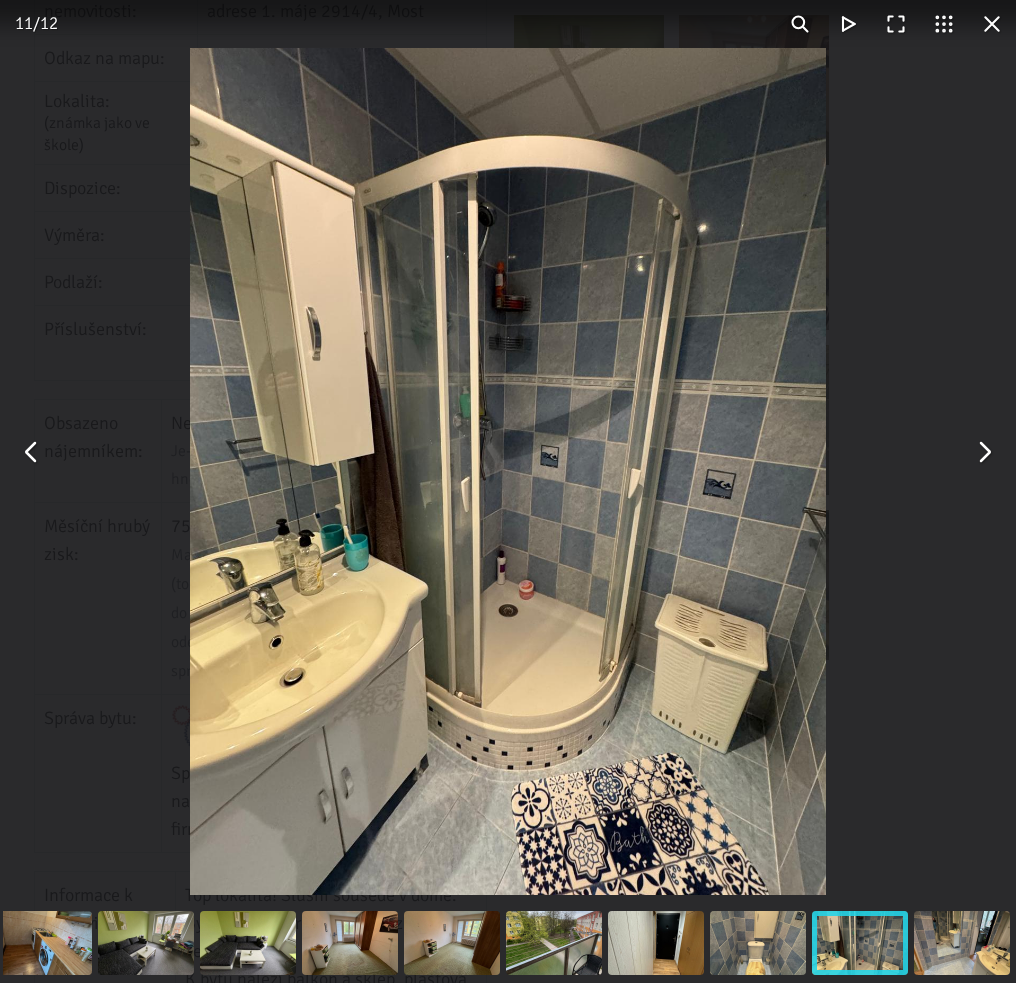 click at bounding box center (32, 452) 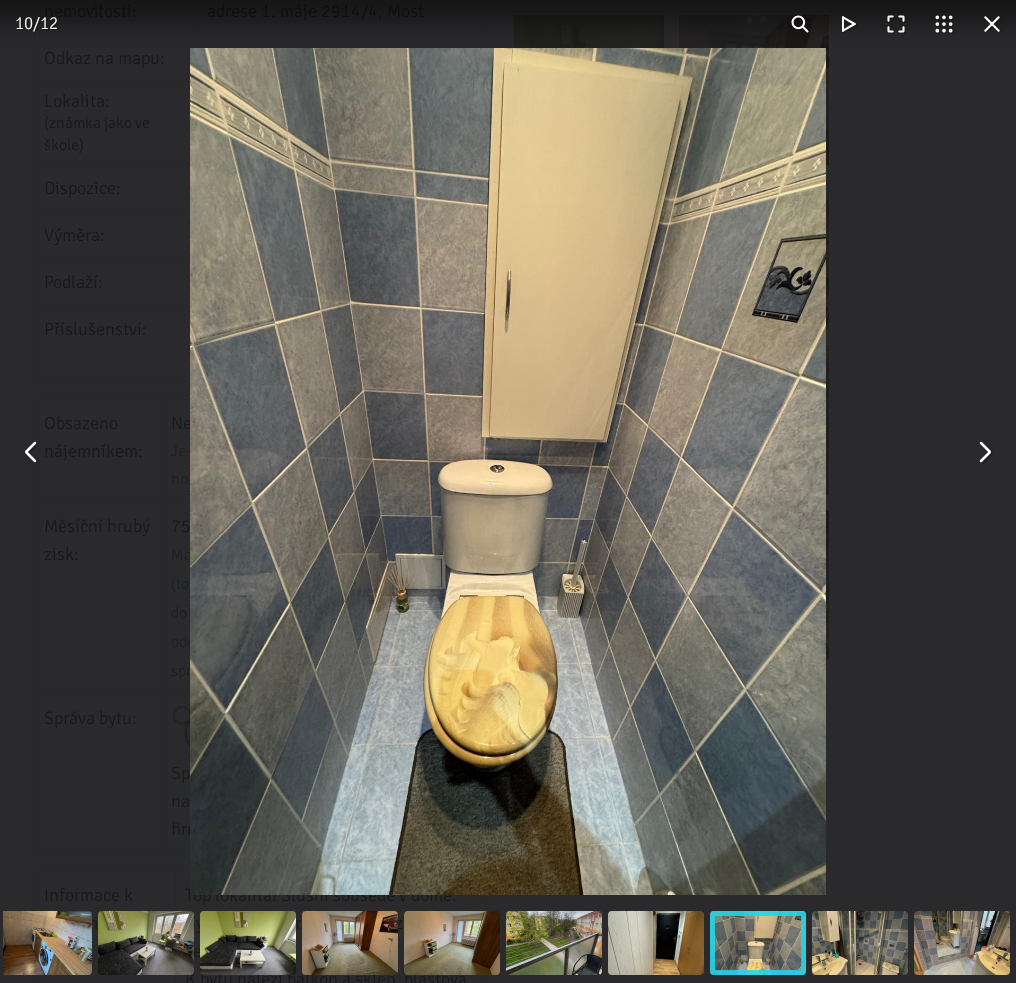 click at bounding box center [508, 451] 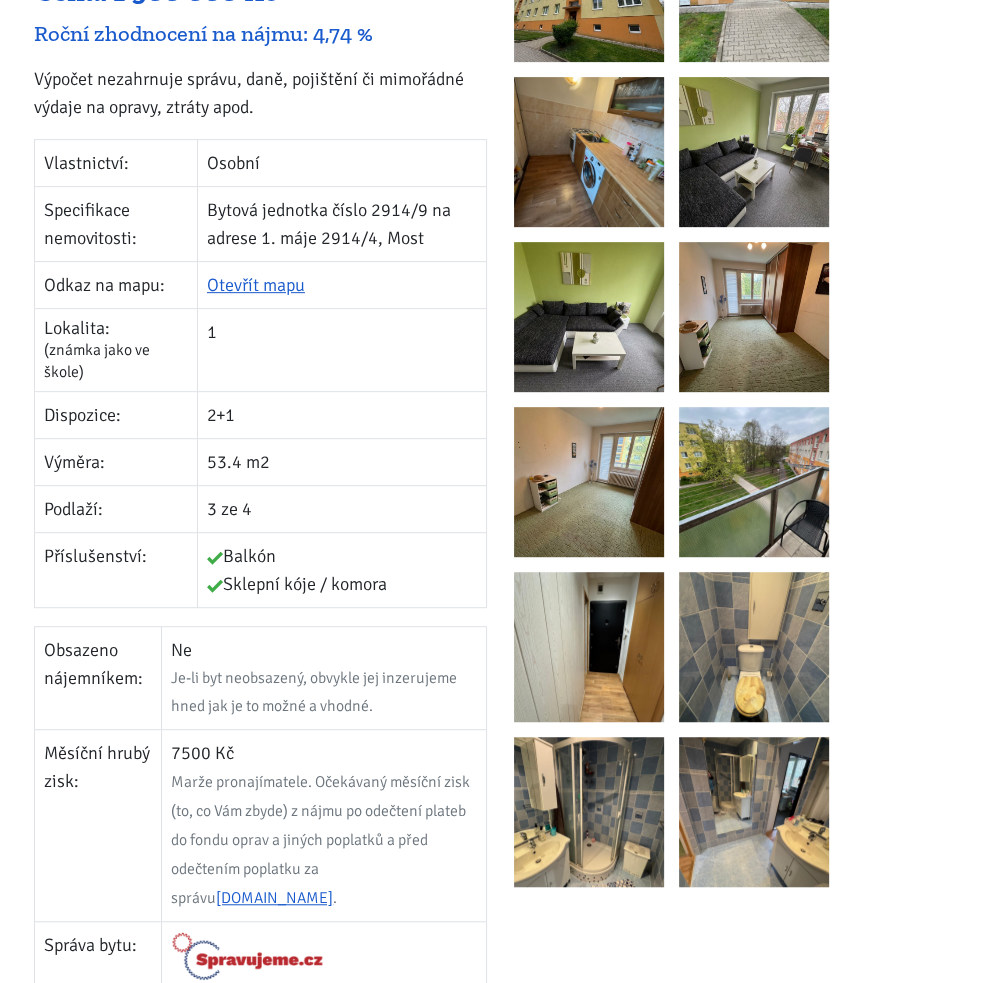 scroll, scrollTop: 319, scrollLeft: 0, axis: vertical 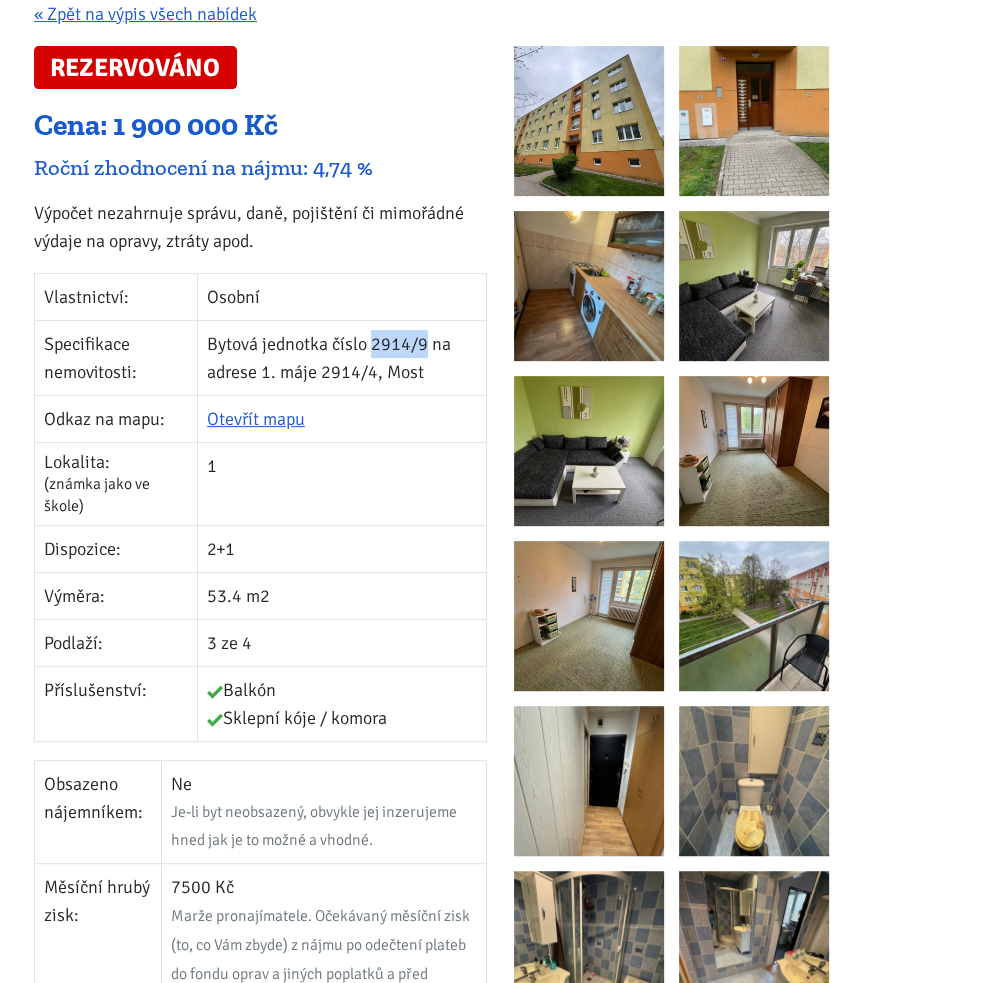 drag, startPoint x: 427, startPoint y: 343, endPoint x: 374, endPoint y: 343, distance: 53 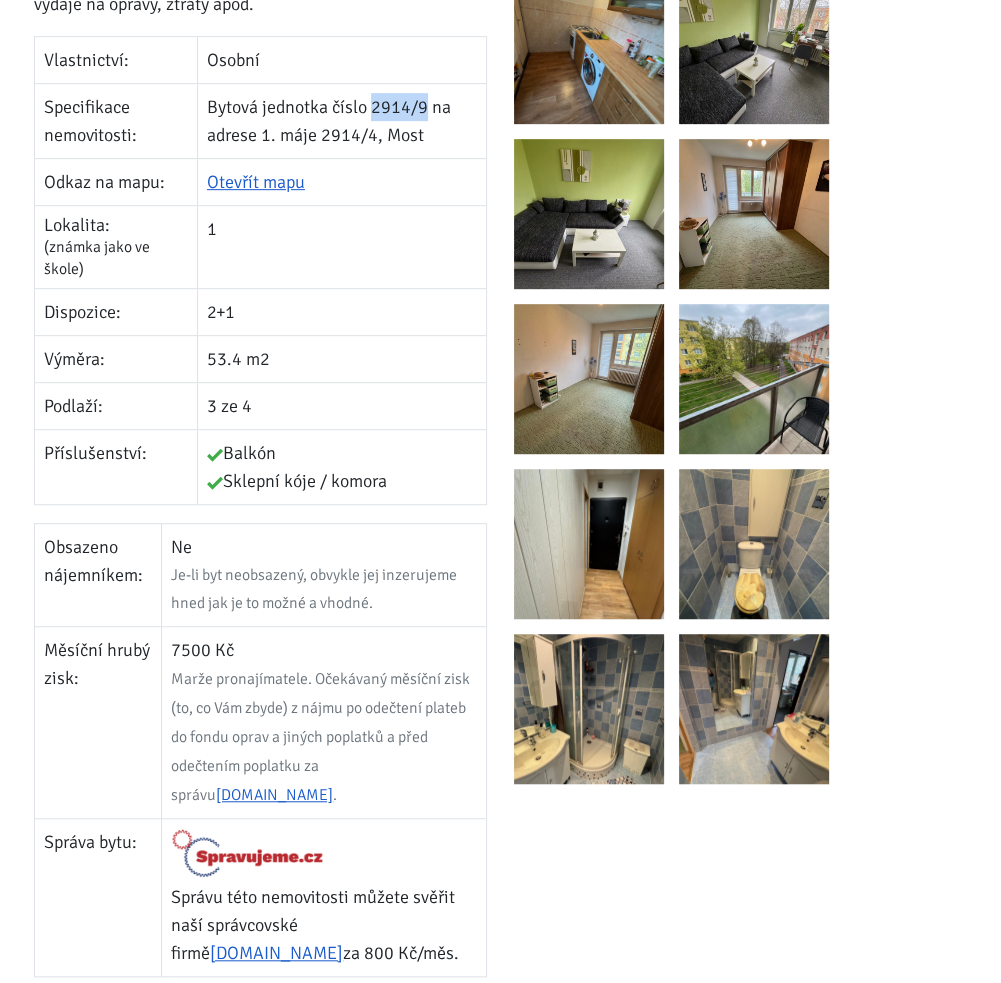 scroll, scrollTop: 658, scrollLeft: 0, axis: vertical 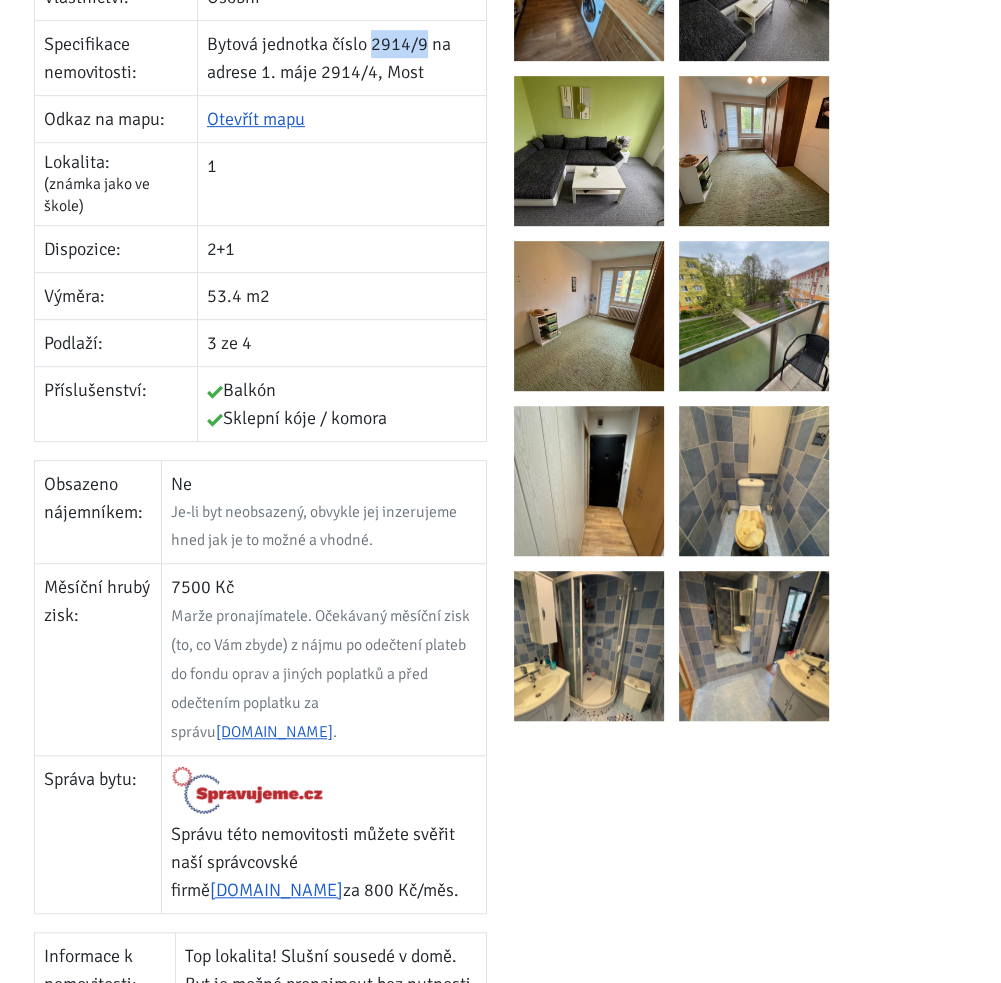 click at bounding box center (589, 646) 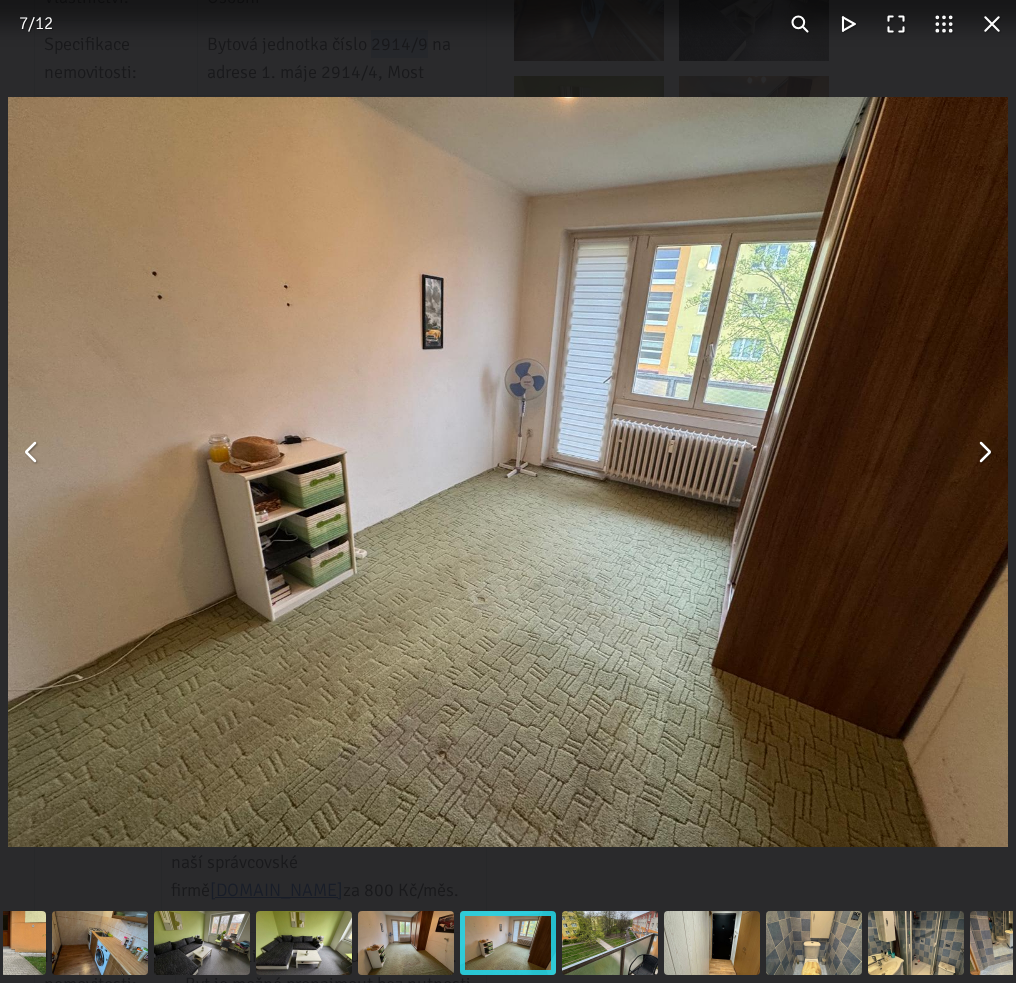 click at bounding box center [992, 24] 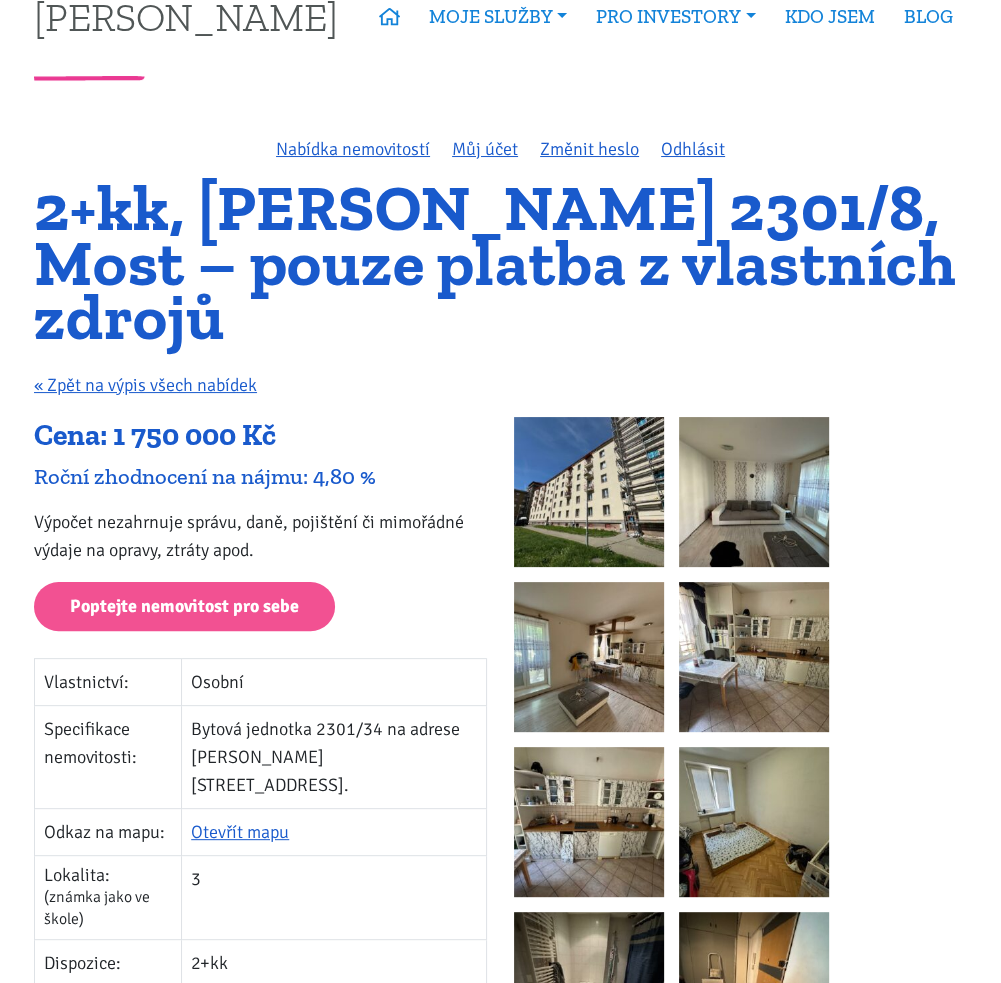scroll, scrollTop: 58, scrollLeft: 0, axis: vertical 